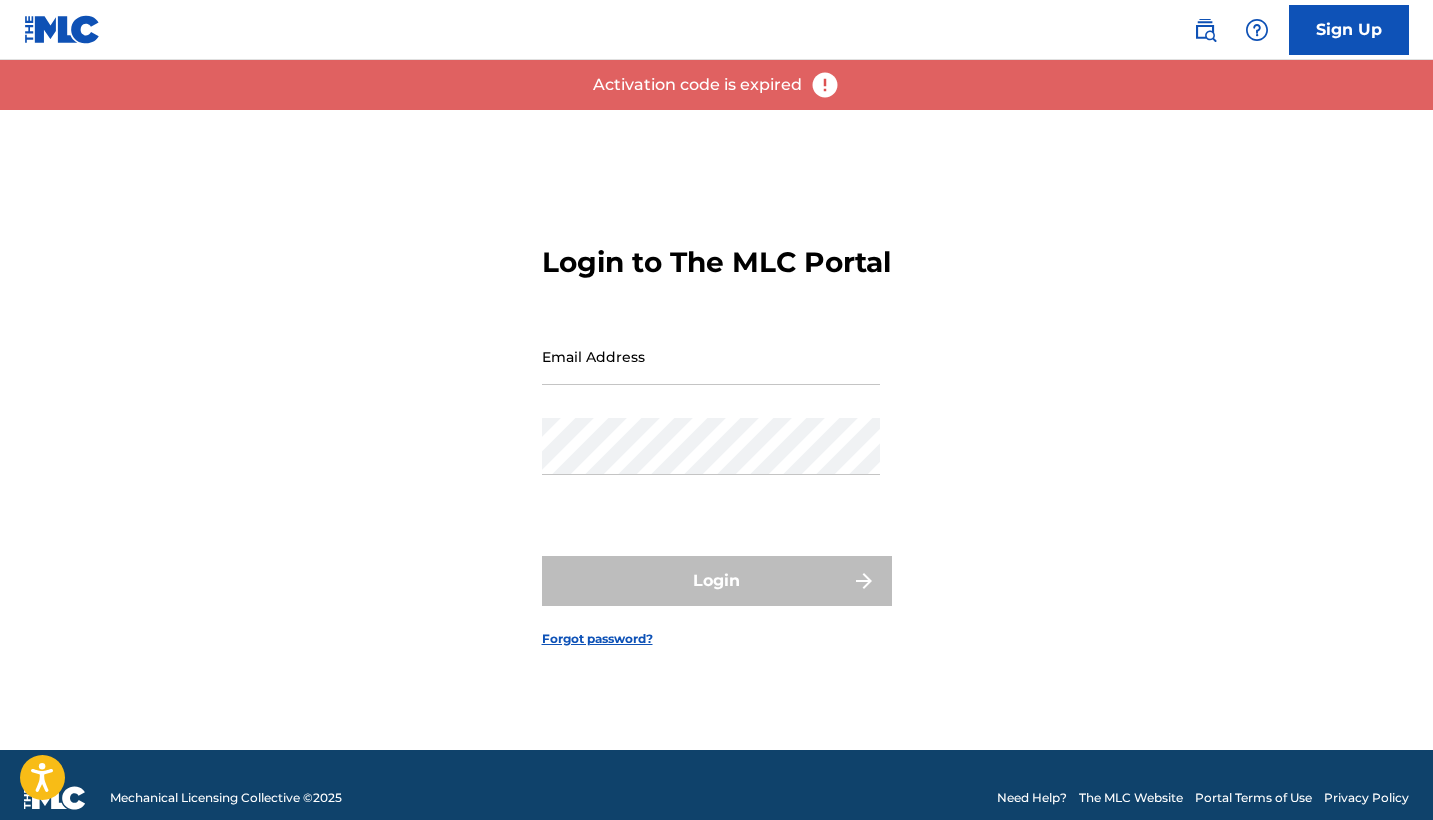 scroll, scrollTop: 0, scrollLeft: 0, axis: both 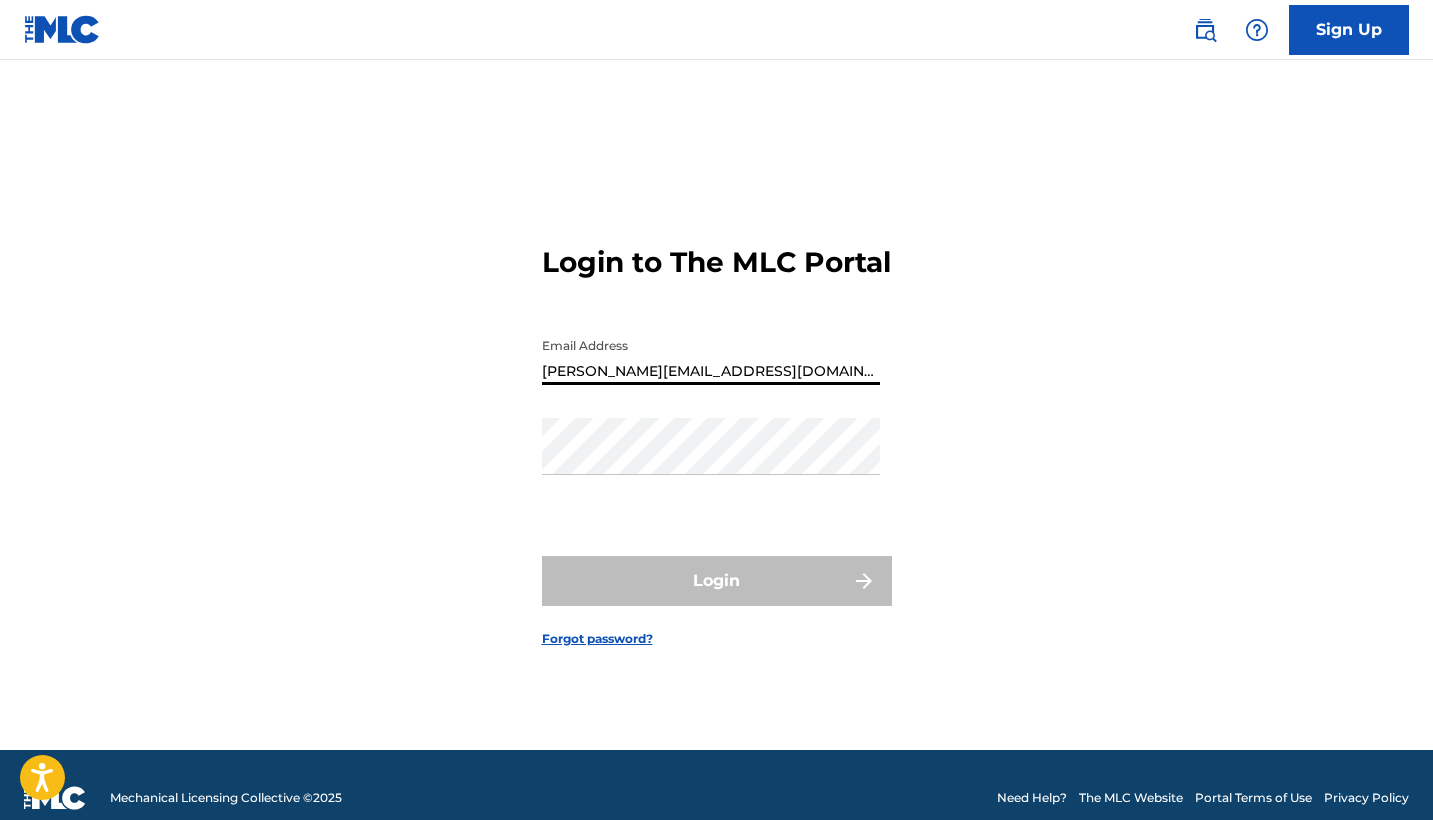 type on "[PERSON_NAME][EMAIL_ADDRESS][DOMAIN_NAME]" 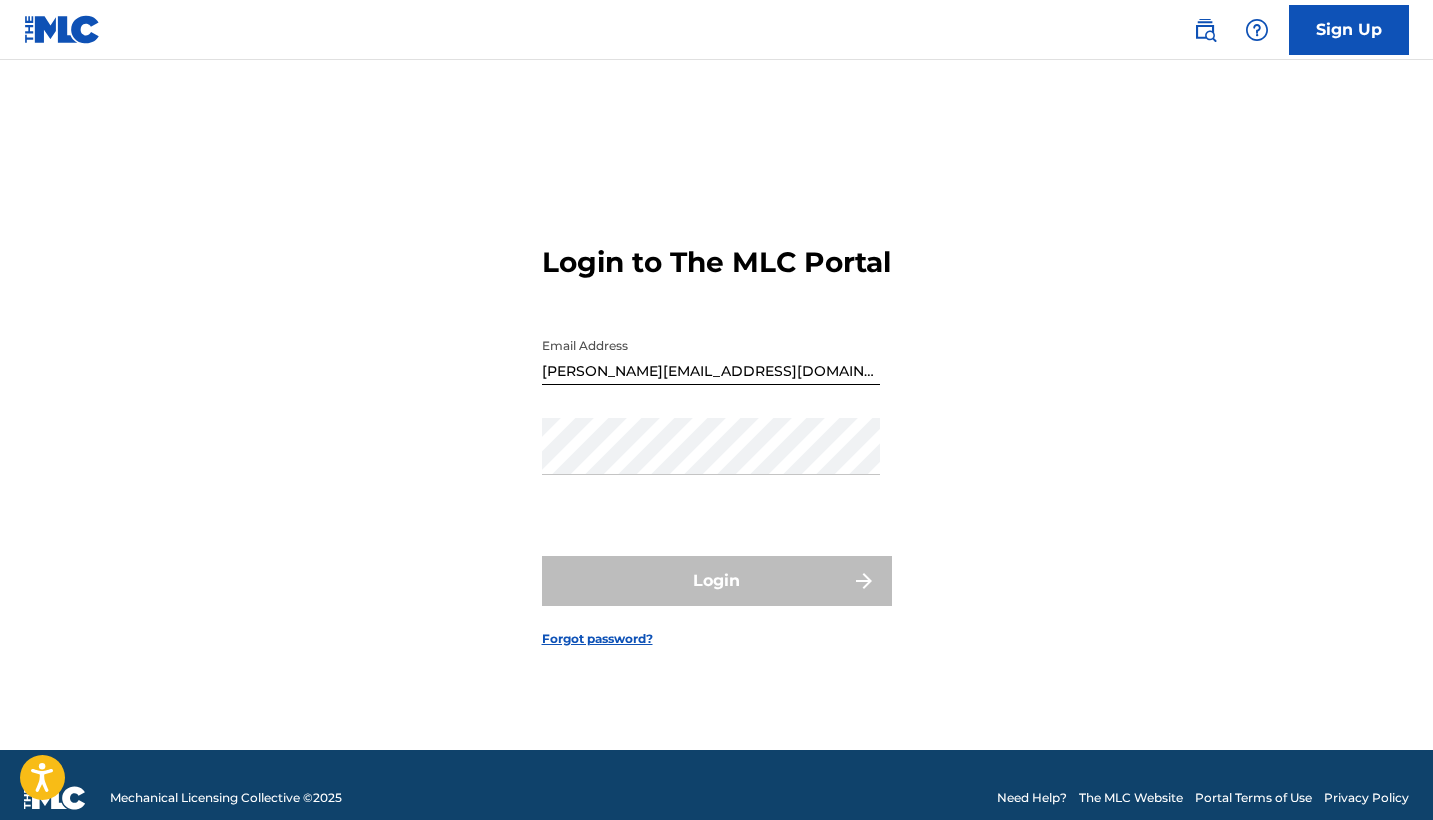 click on "Forgot password?" at bounding box center (597, 639) 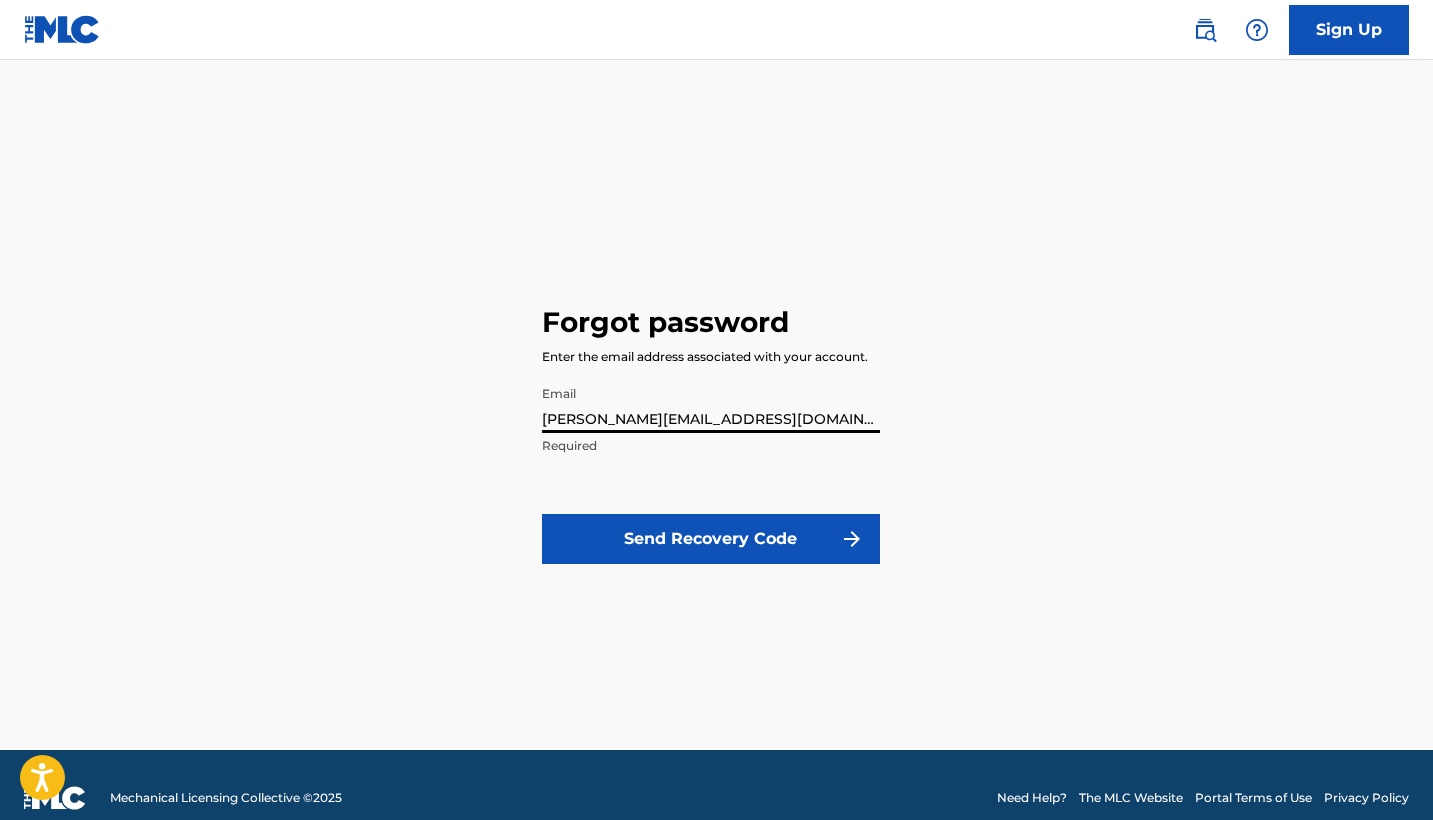type on "[PERSON_NAME][EMAIL_ADDRESS][DOMAIN_NAME]" 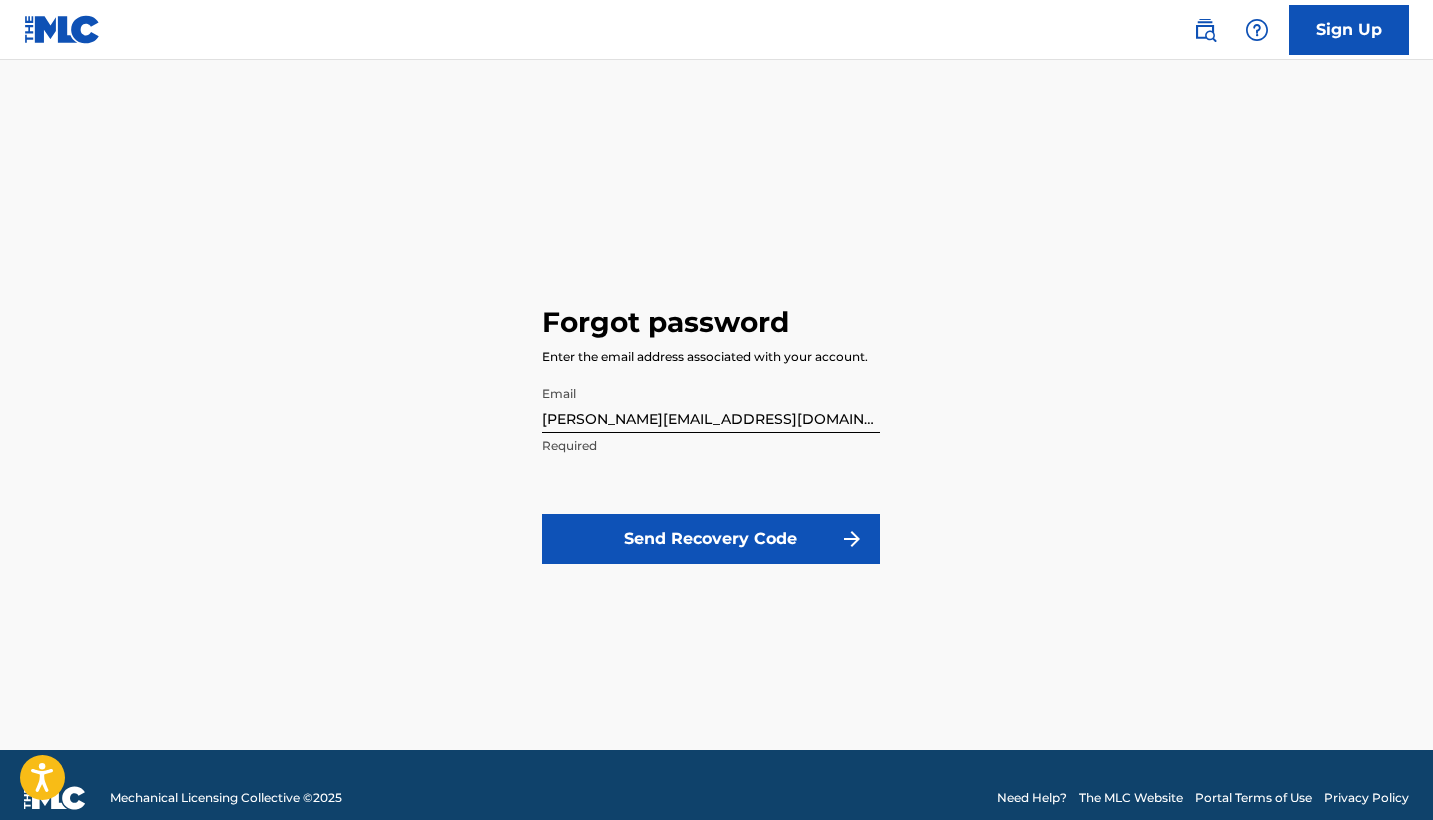click on "Email [PERSON_NAME][EMAIL_ADDRESS][DOMAIN_NAME] Required Send Recovery Code" at bounding box center (711, 482) 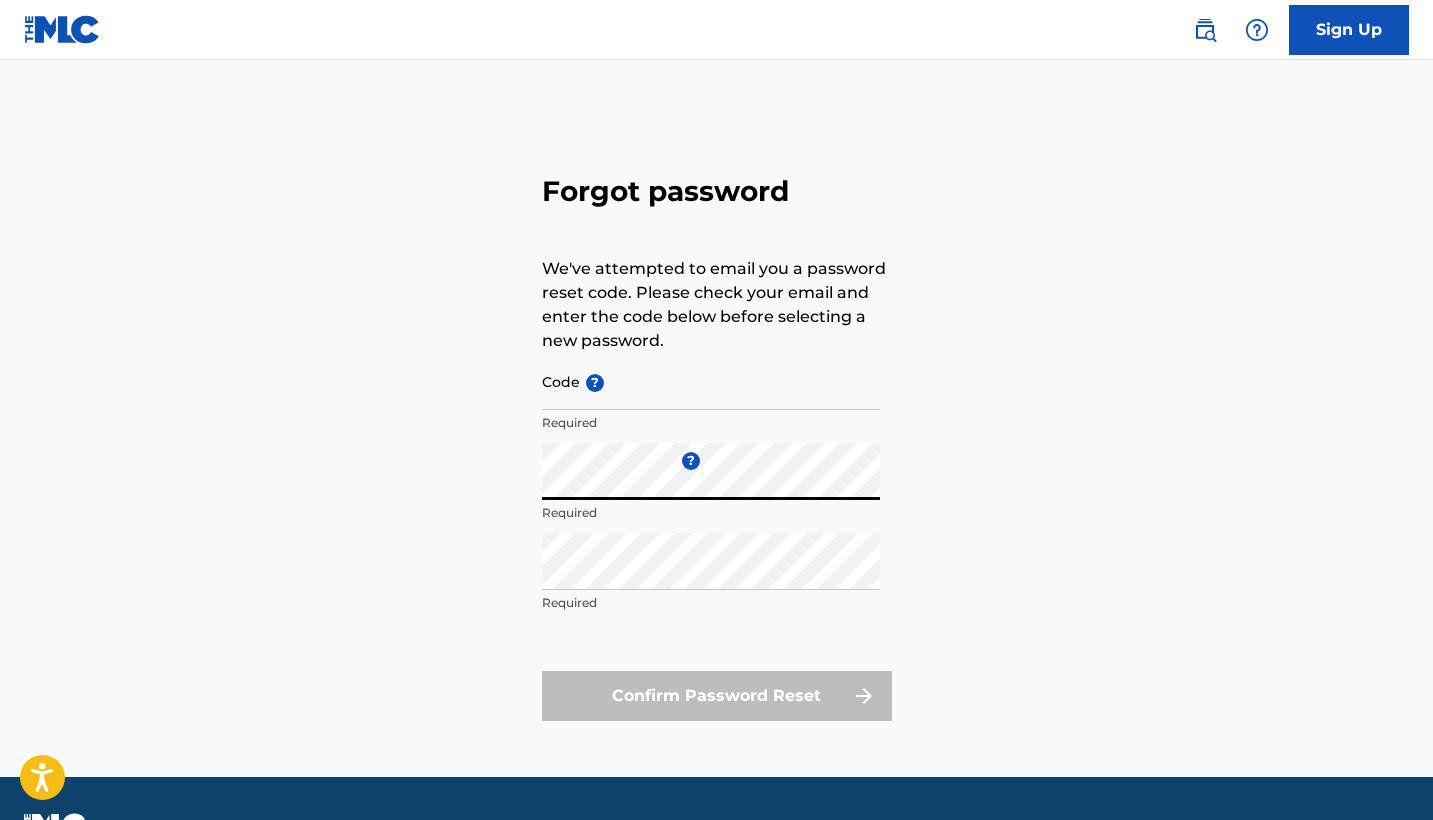 click on "Code ?" at bounding box center [711, 381] 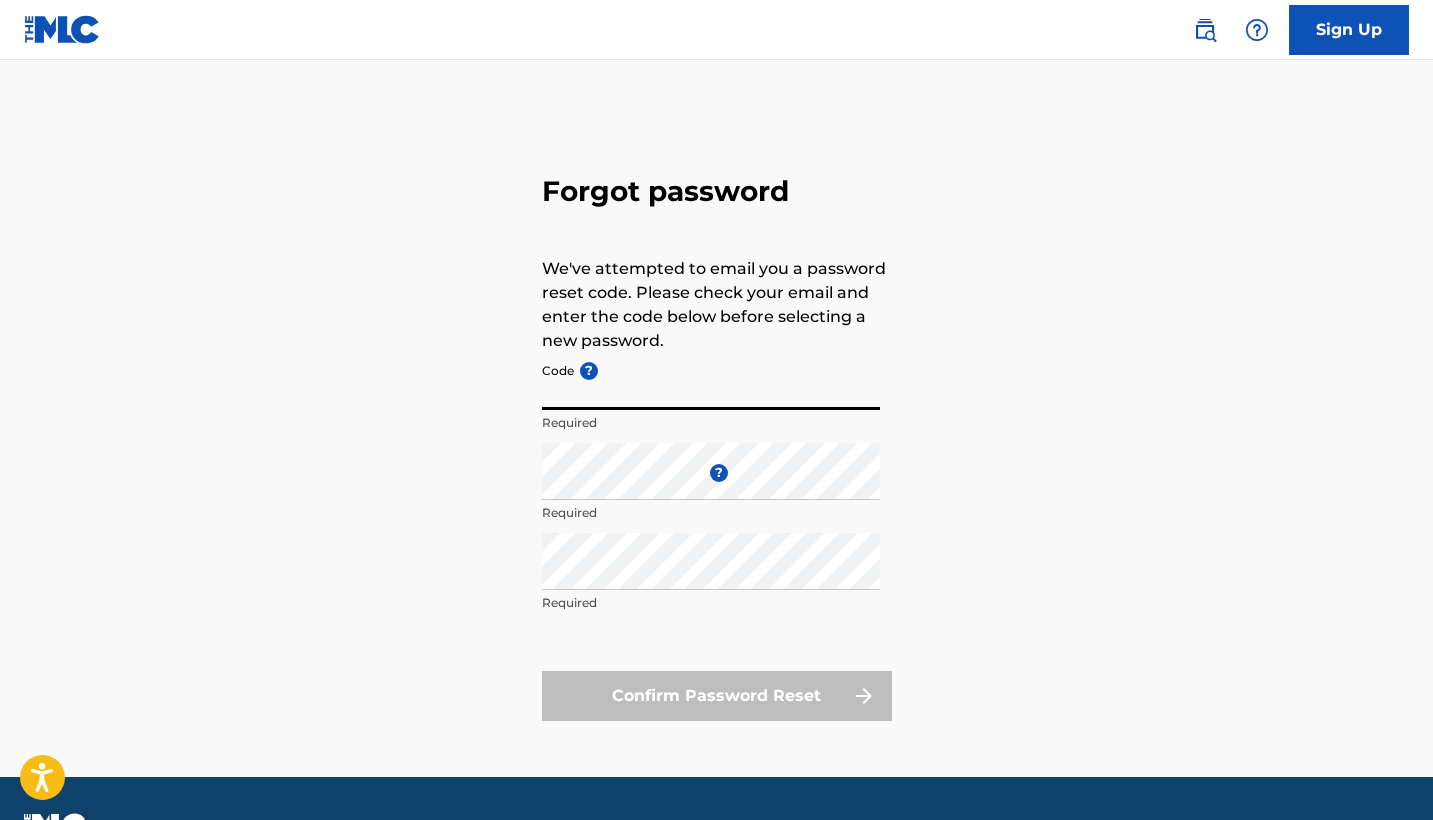 paste on "FP_f24abe84f5c0e37f940a869ccb64" 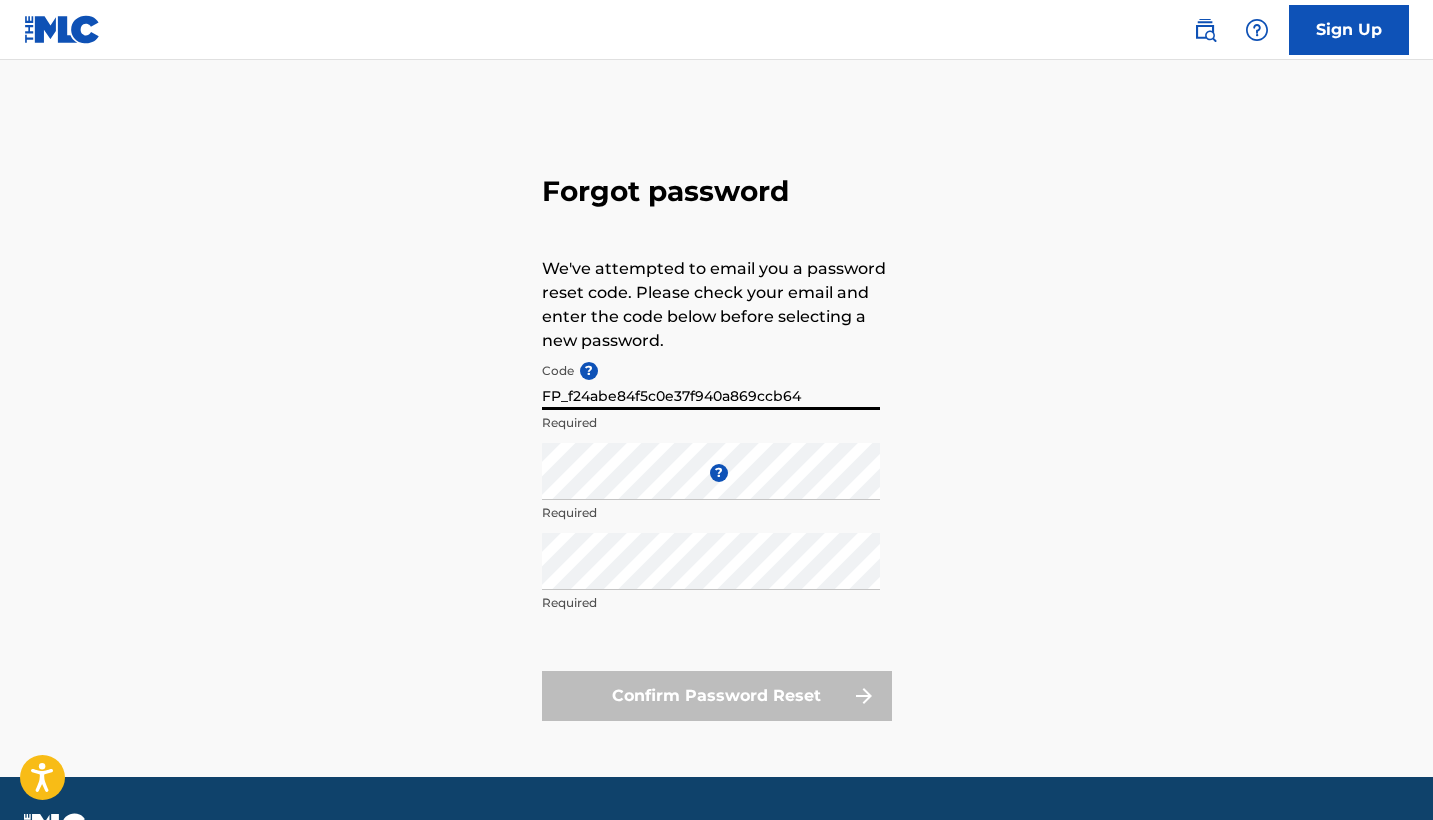 type on "FP_f24abe84f5c0e37f940a869ccb64" 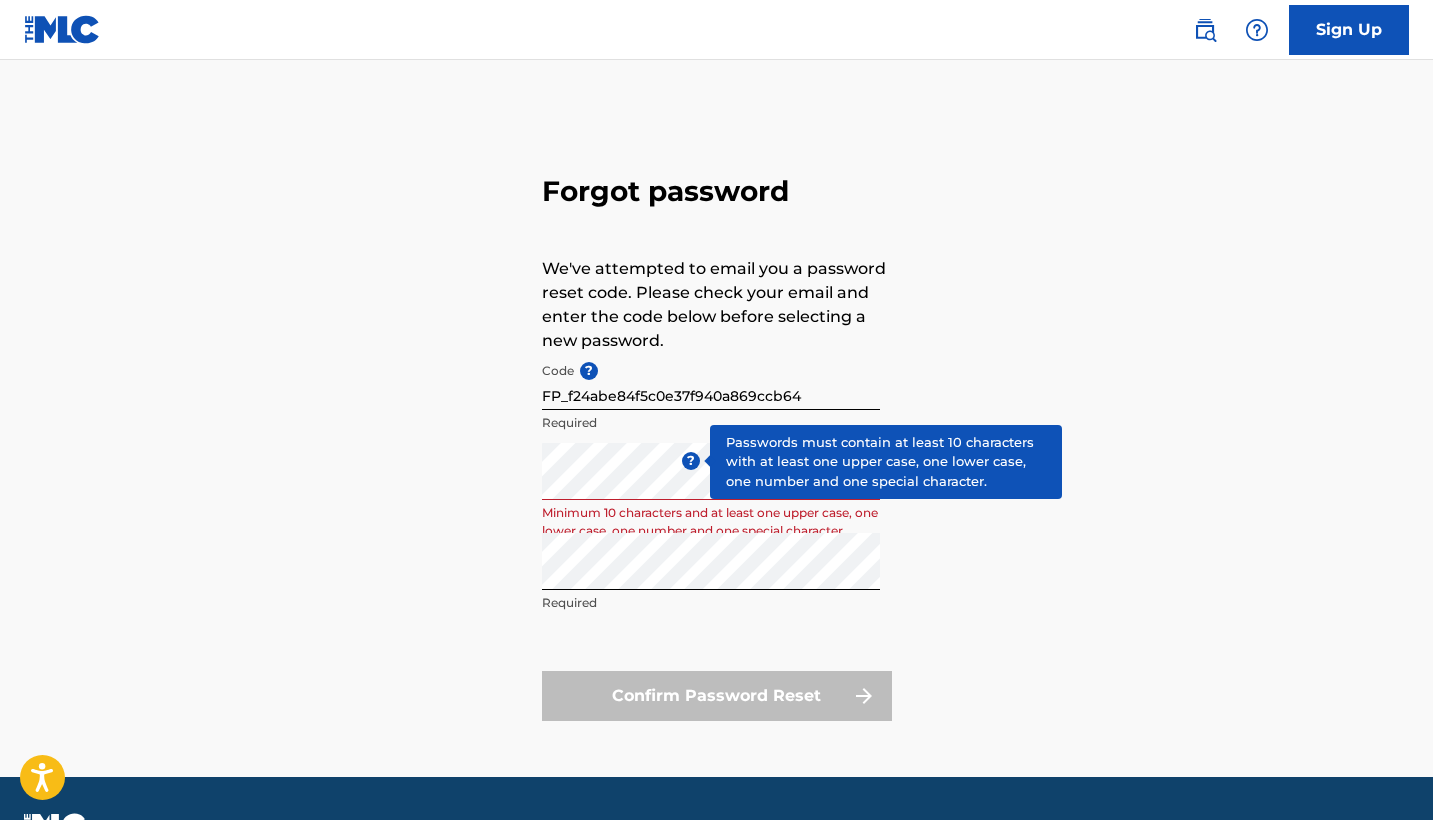 click on "?" at bounding box center (691, 461) 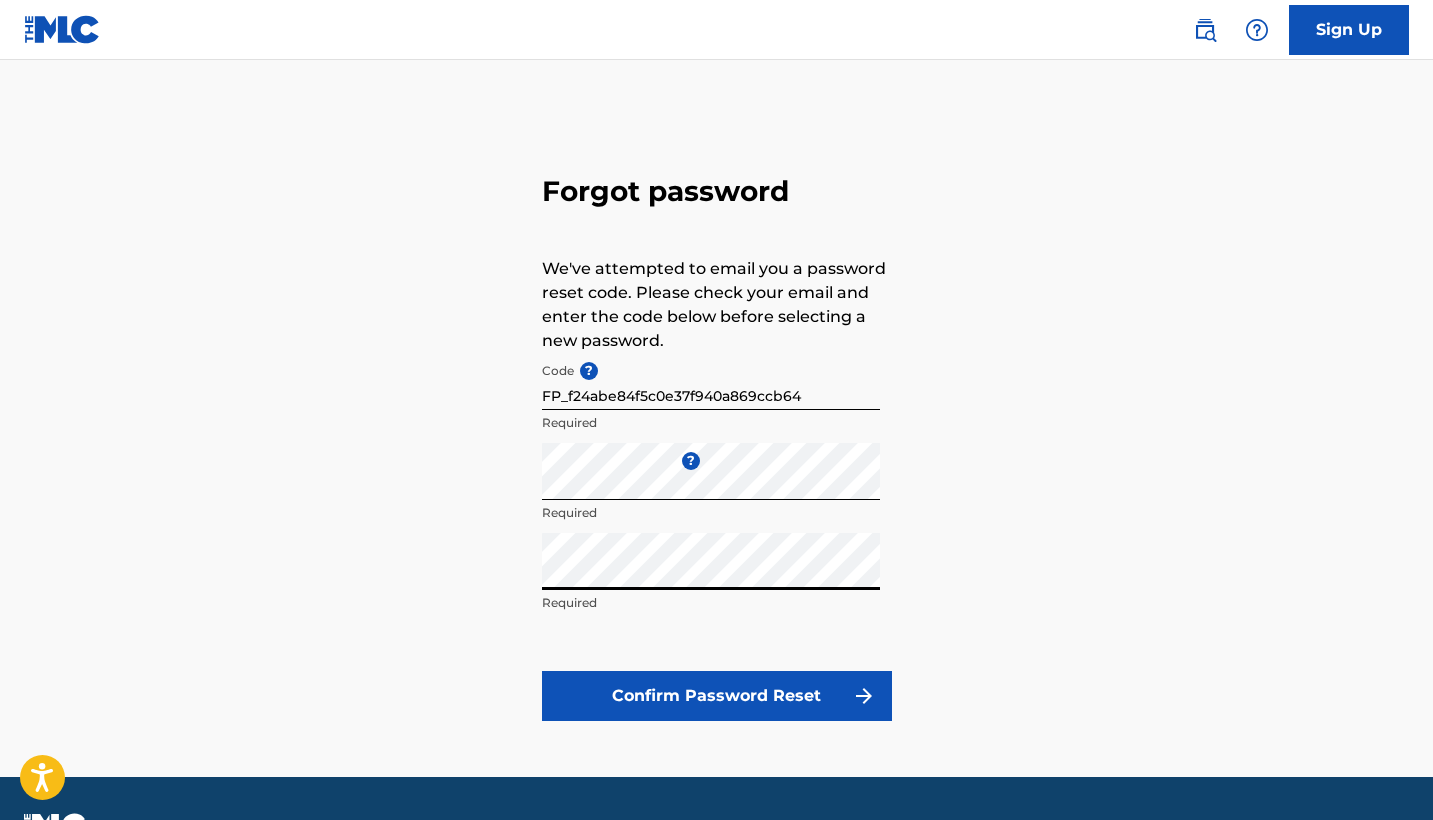 click on "Code ? FP_f24abe84f5c0e37f940a869ccb64 Required Enter a new password ? Required Repeat the password Required Confirm Password Reset" at bounding box center (717, 537) 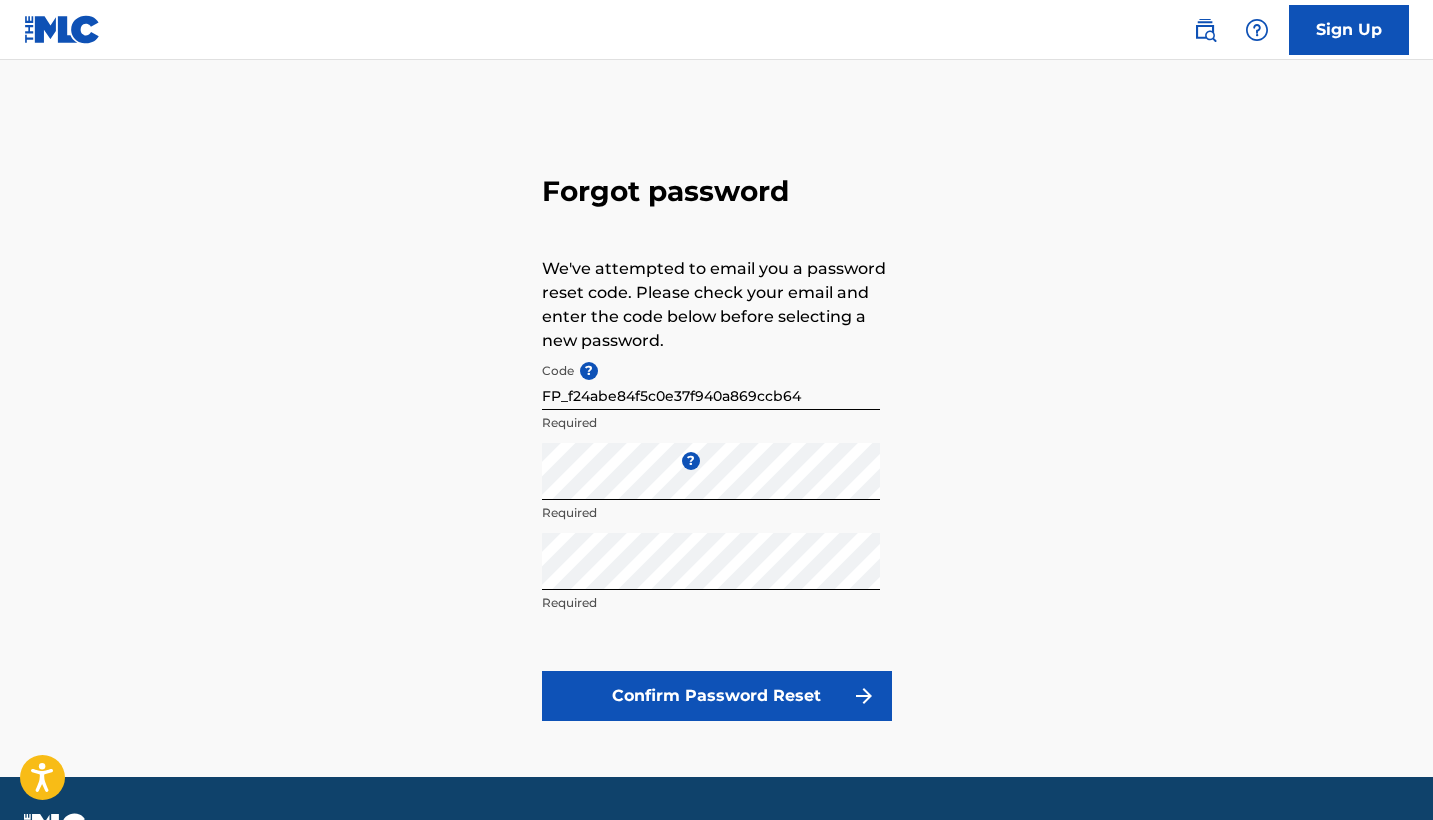 click on "Confirm Password Reset" at bounding box center (717, 696) 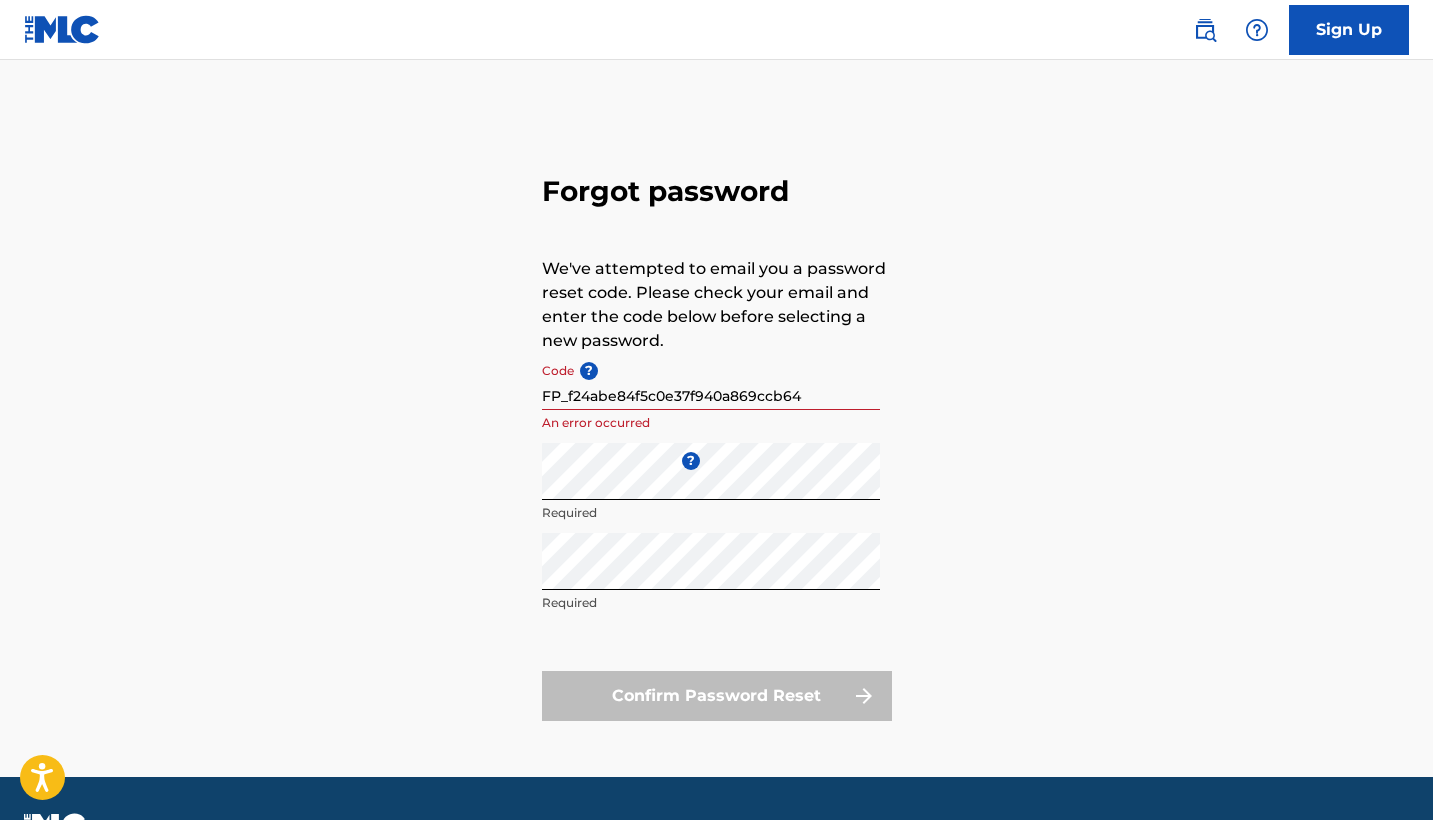 click on "FP_f24abe84f5c0e37f940a869ccb64" at bounding box center (711, 381) 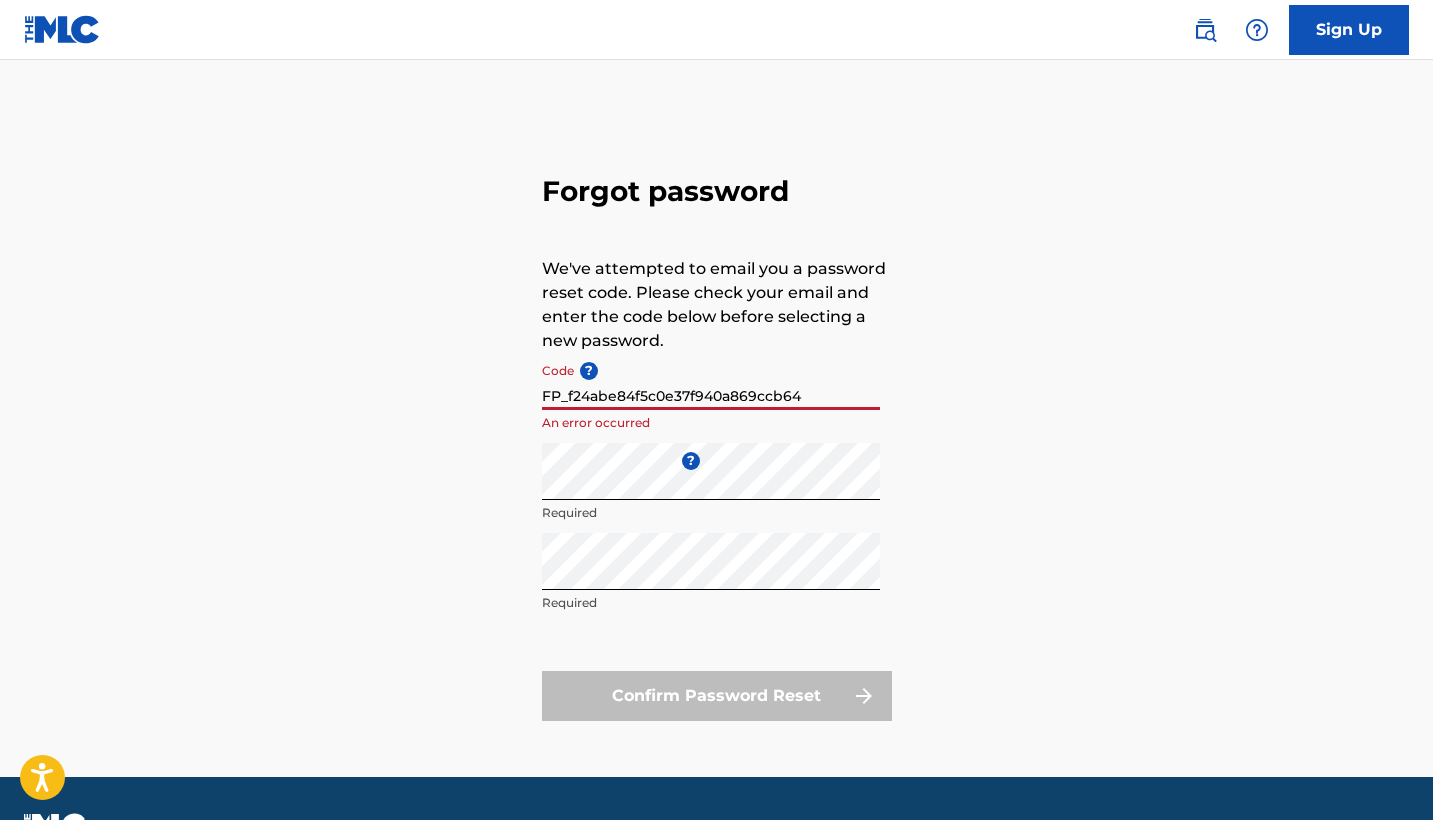 click on "FP_f24abe84f5c0e37f940a869ccb64" at bounding box center [711, 381] 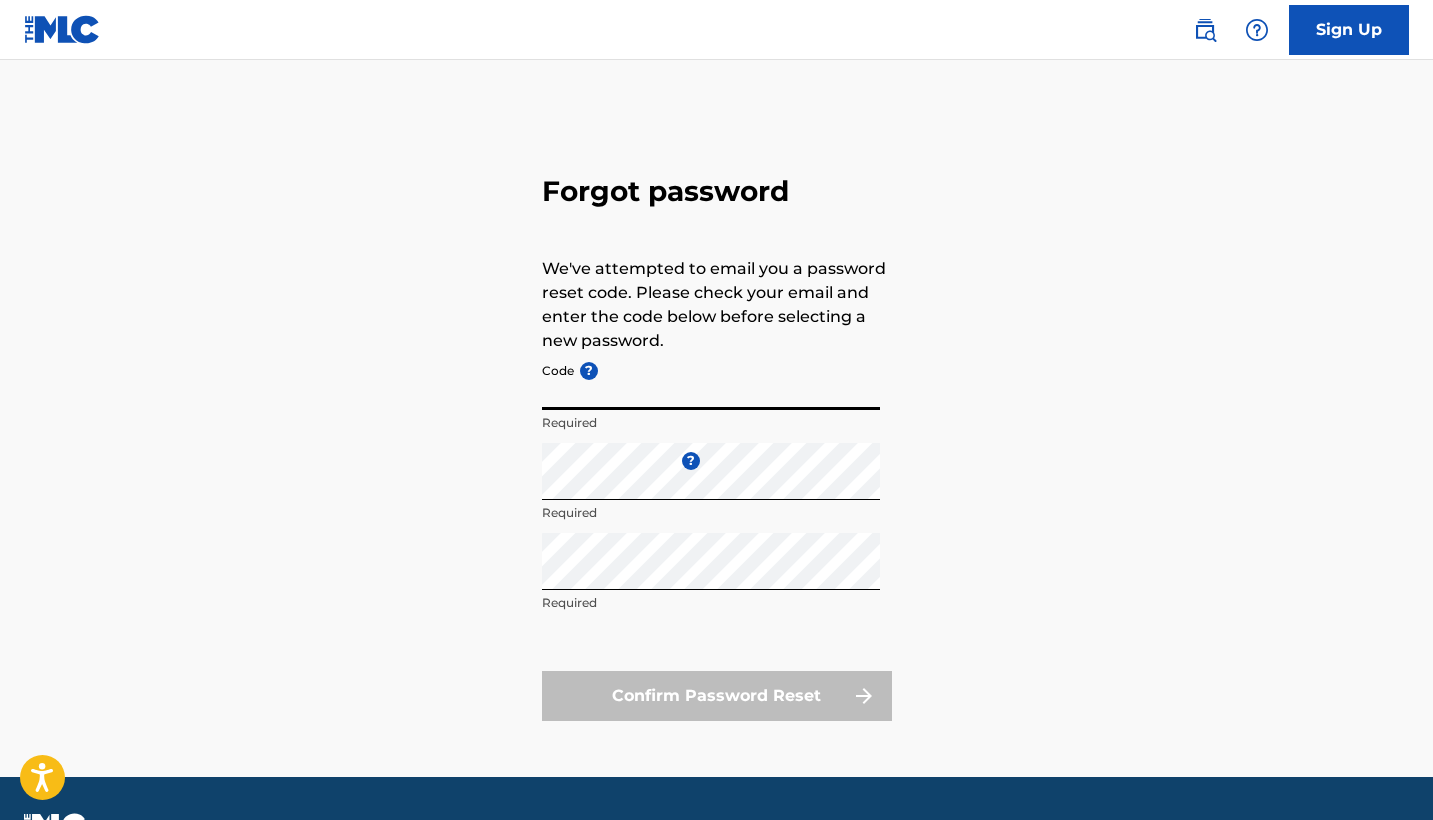 paste on "FP_f24abe84f5c0e37f940a869ccb64" 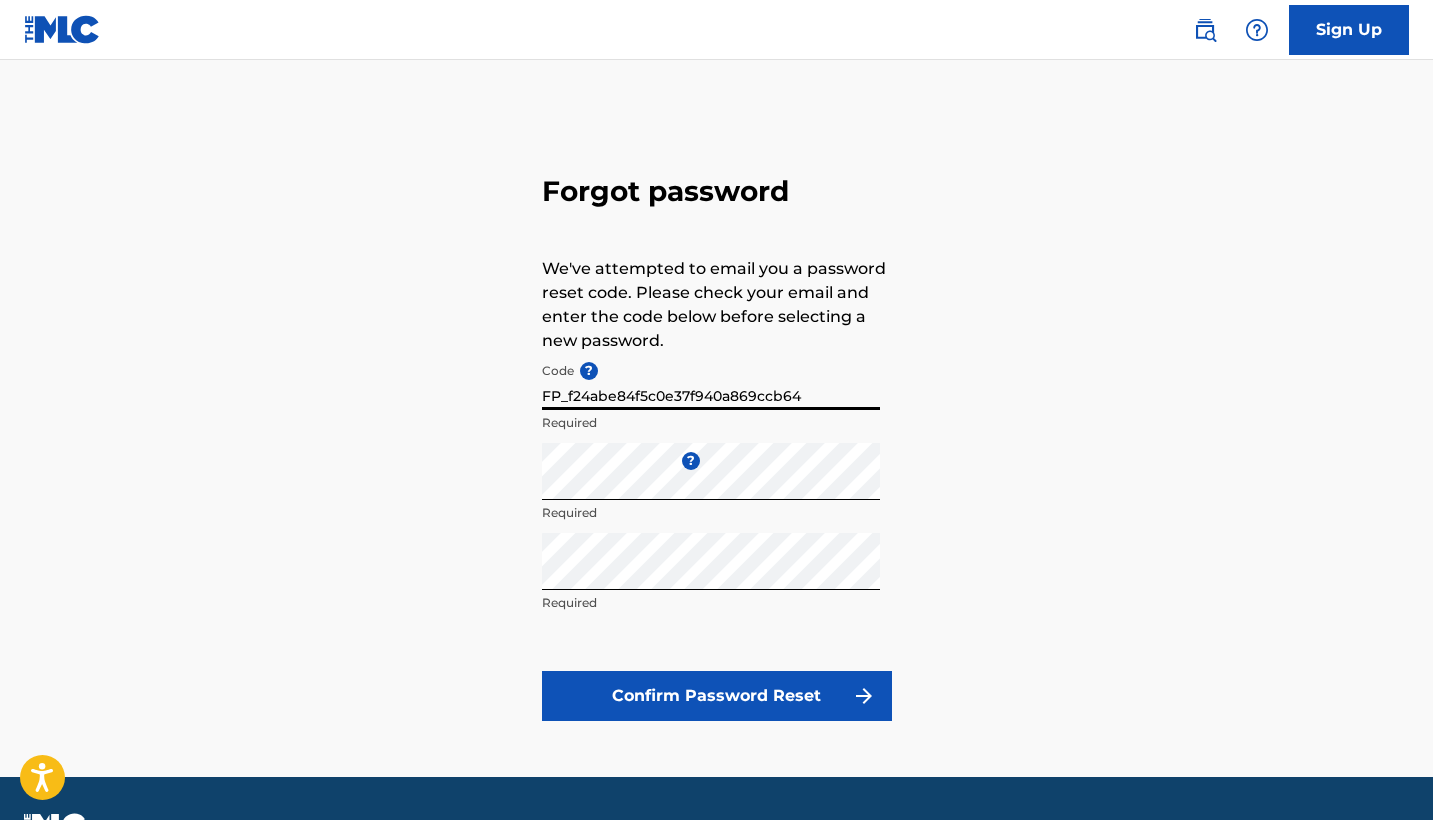 type on "FP_f24abe84f5c0e37f940a869ccb64" 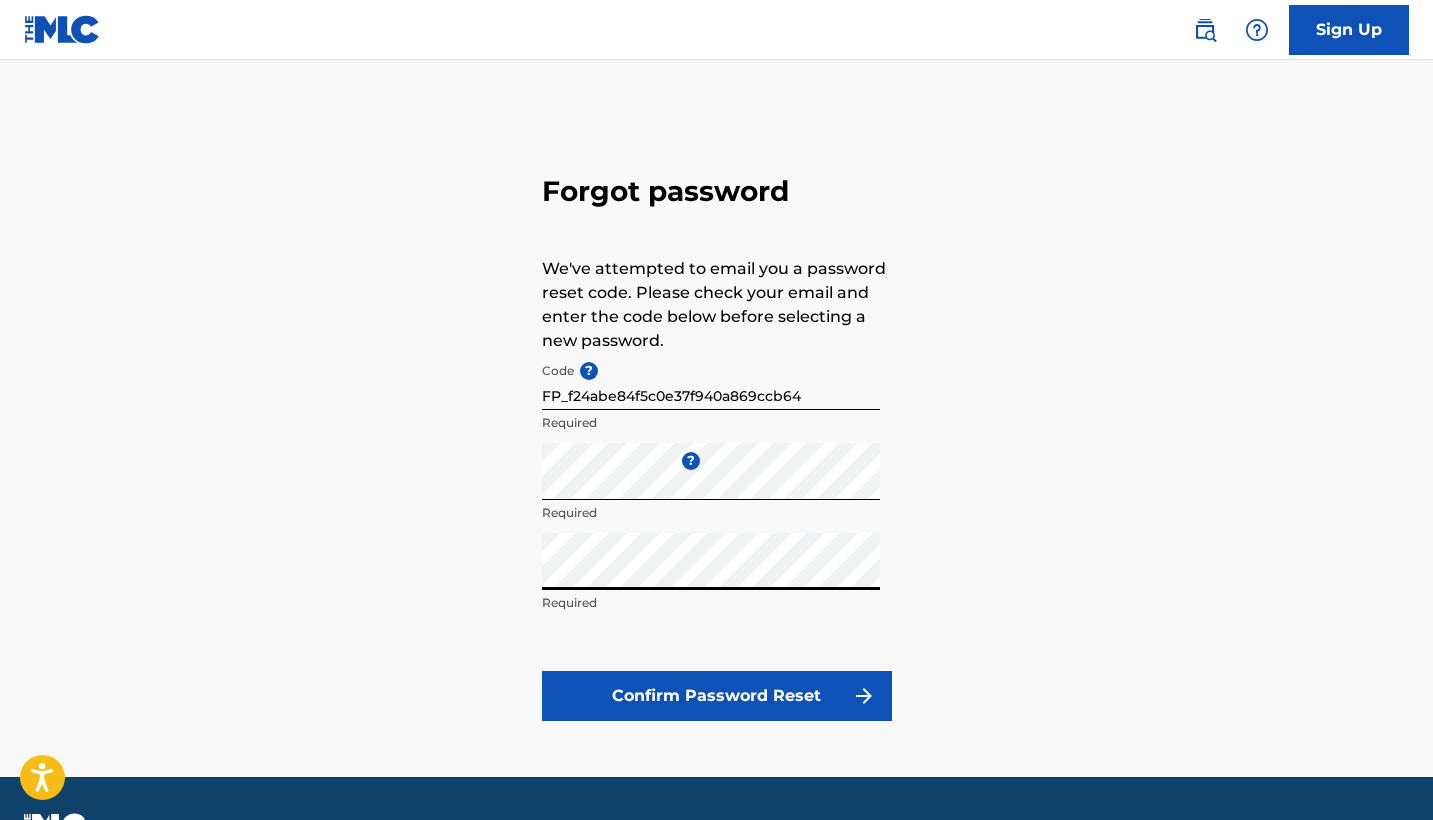 click on "Code ? FP_f24abe84f5c0e37f940a869ccb64 Required Enter a new password ? Required Repeat the password Required Confirm Password Reset" at bounding box center [717, 537] 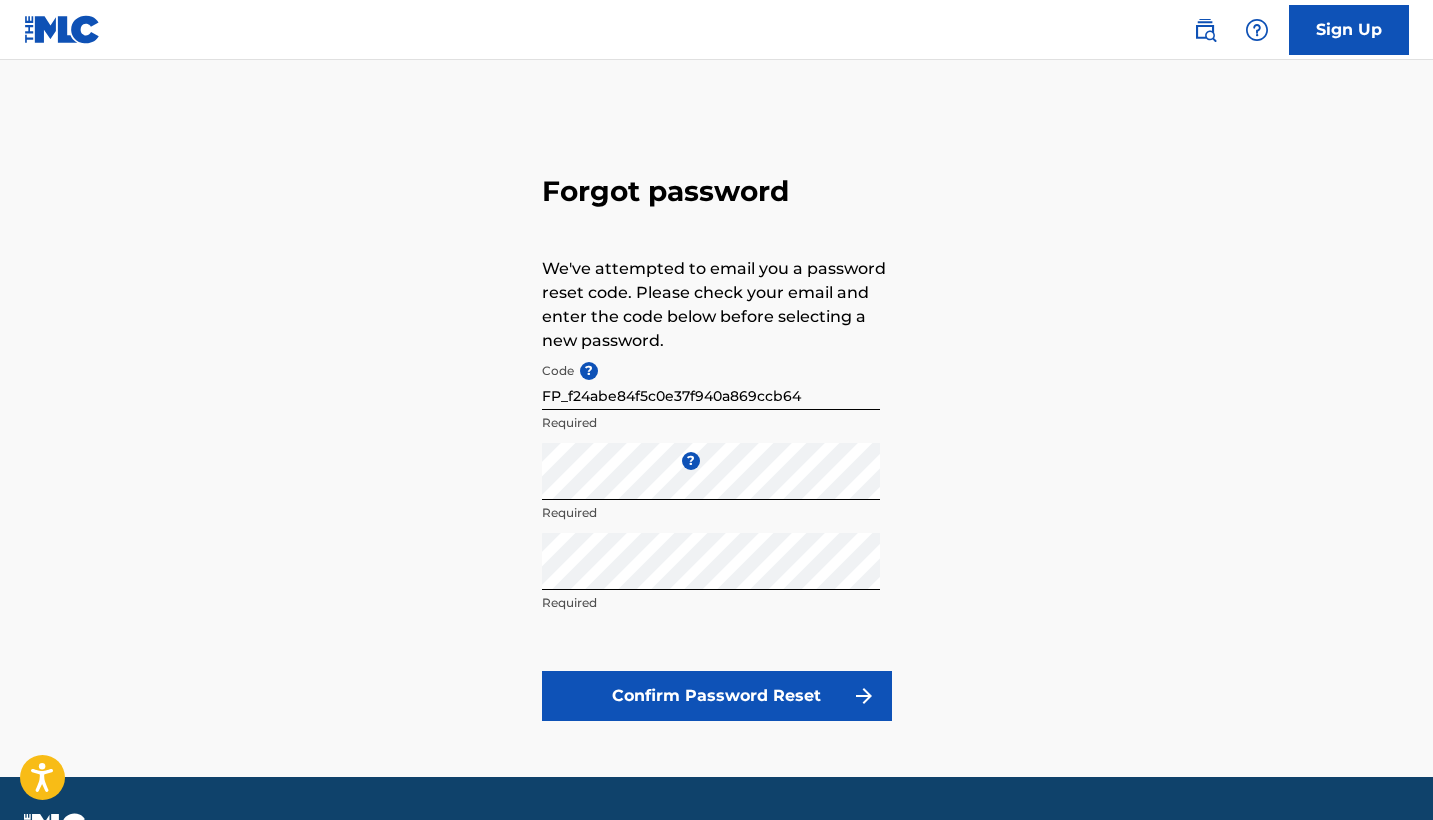 click on "Confirm Password Reset" at bounding box center [717, 696] 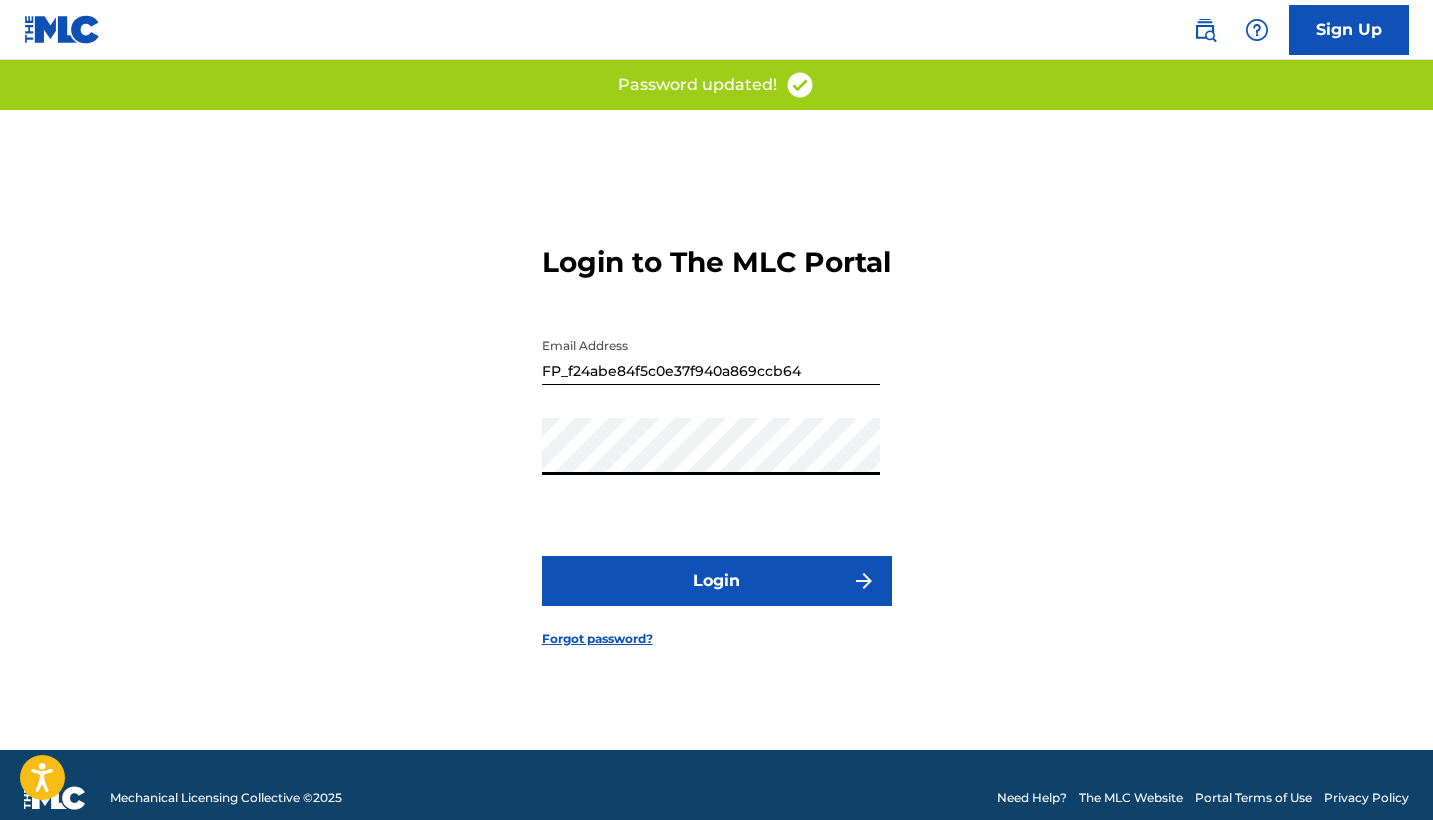 click on "FP_f24abe84f5c0e37f940a869ccb64" at bounding box center (711, 356) 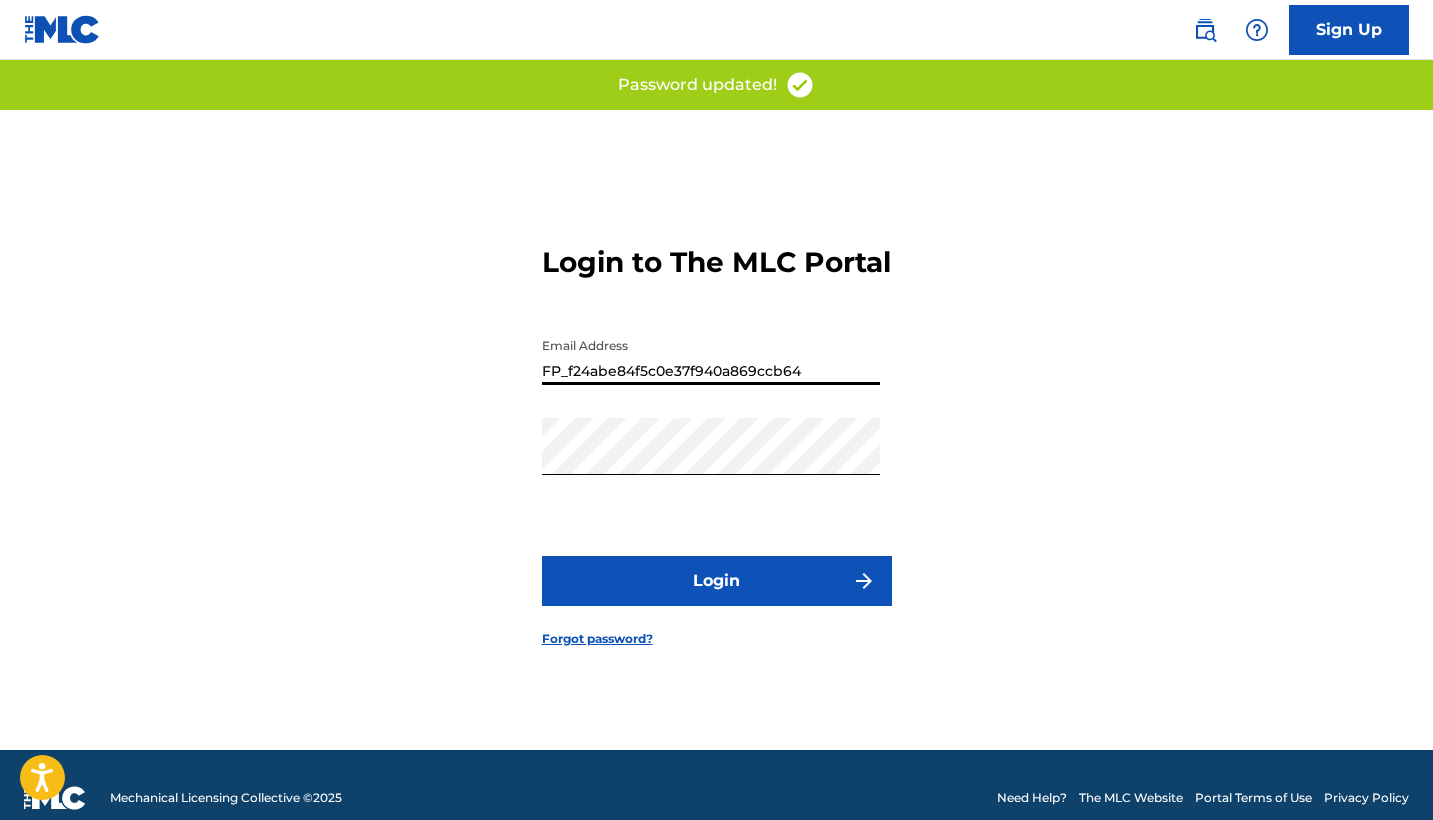 click on "FP_f24abe84f5c0e37f940a869ccb64" at bounding box center [711, 356] 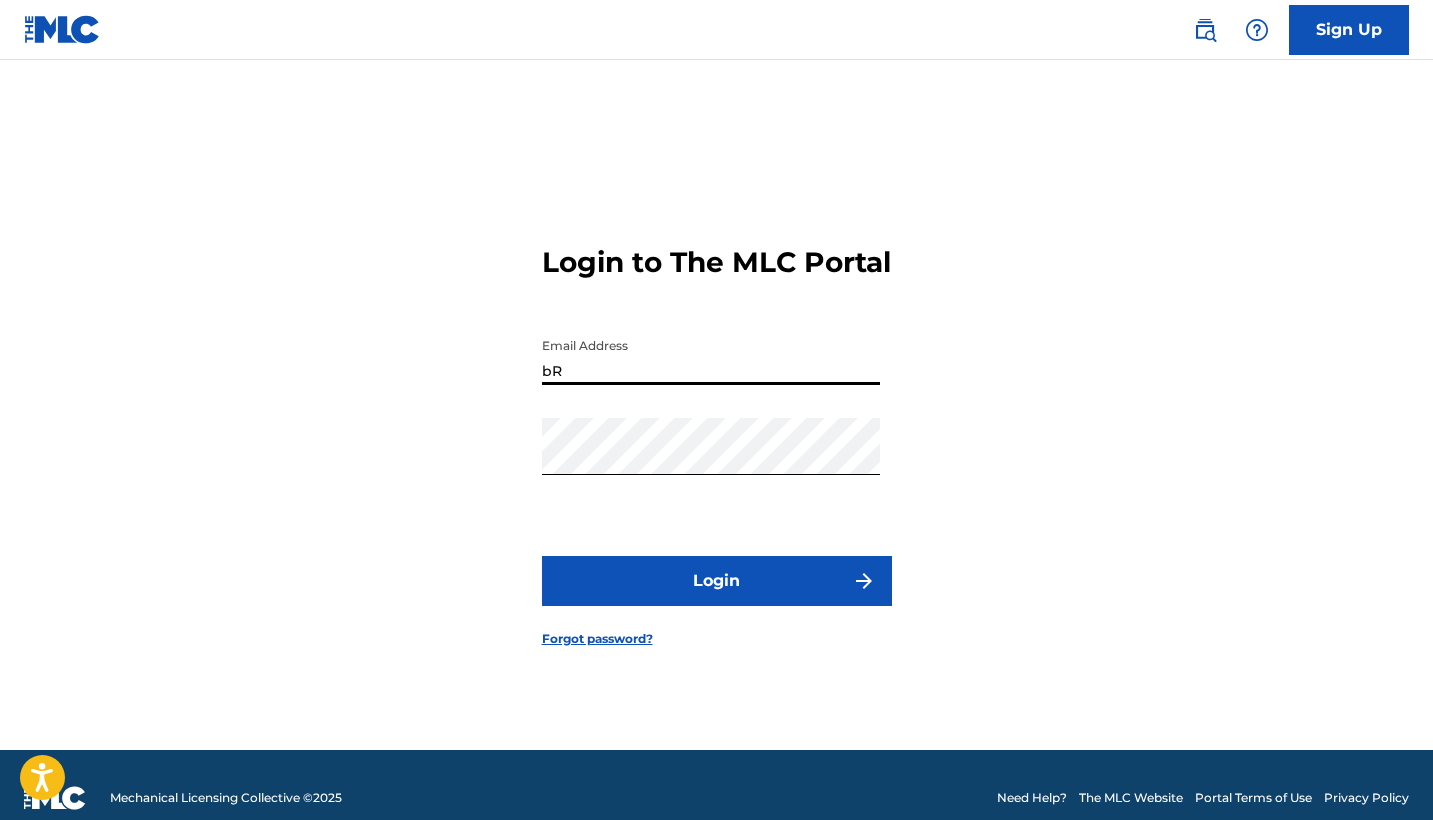 type on "b" 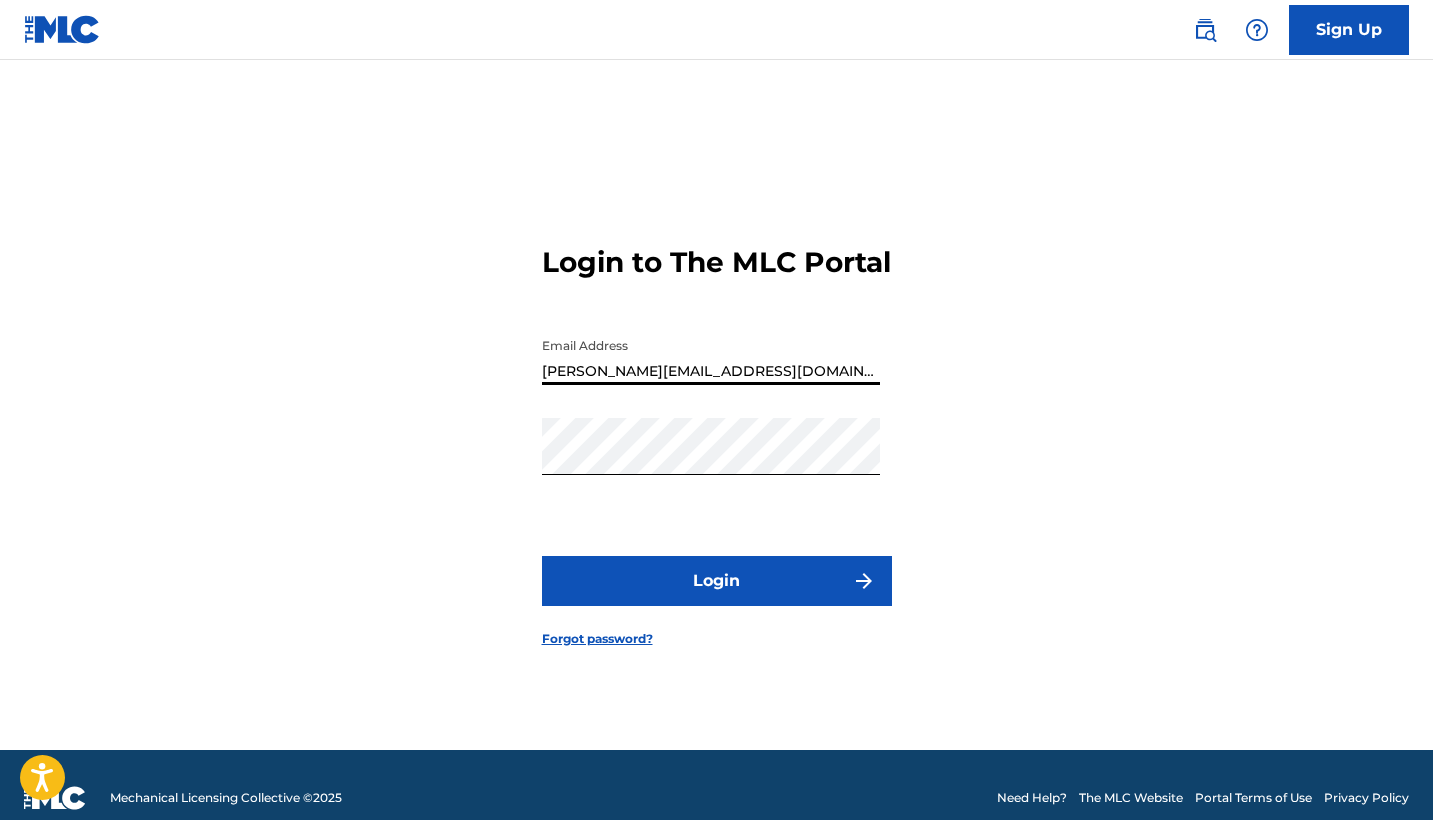 type on "[PERSON_NAME][EMAIL_ADDRESS][DOMAIN_NAME]" 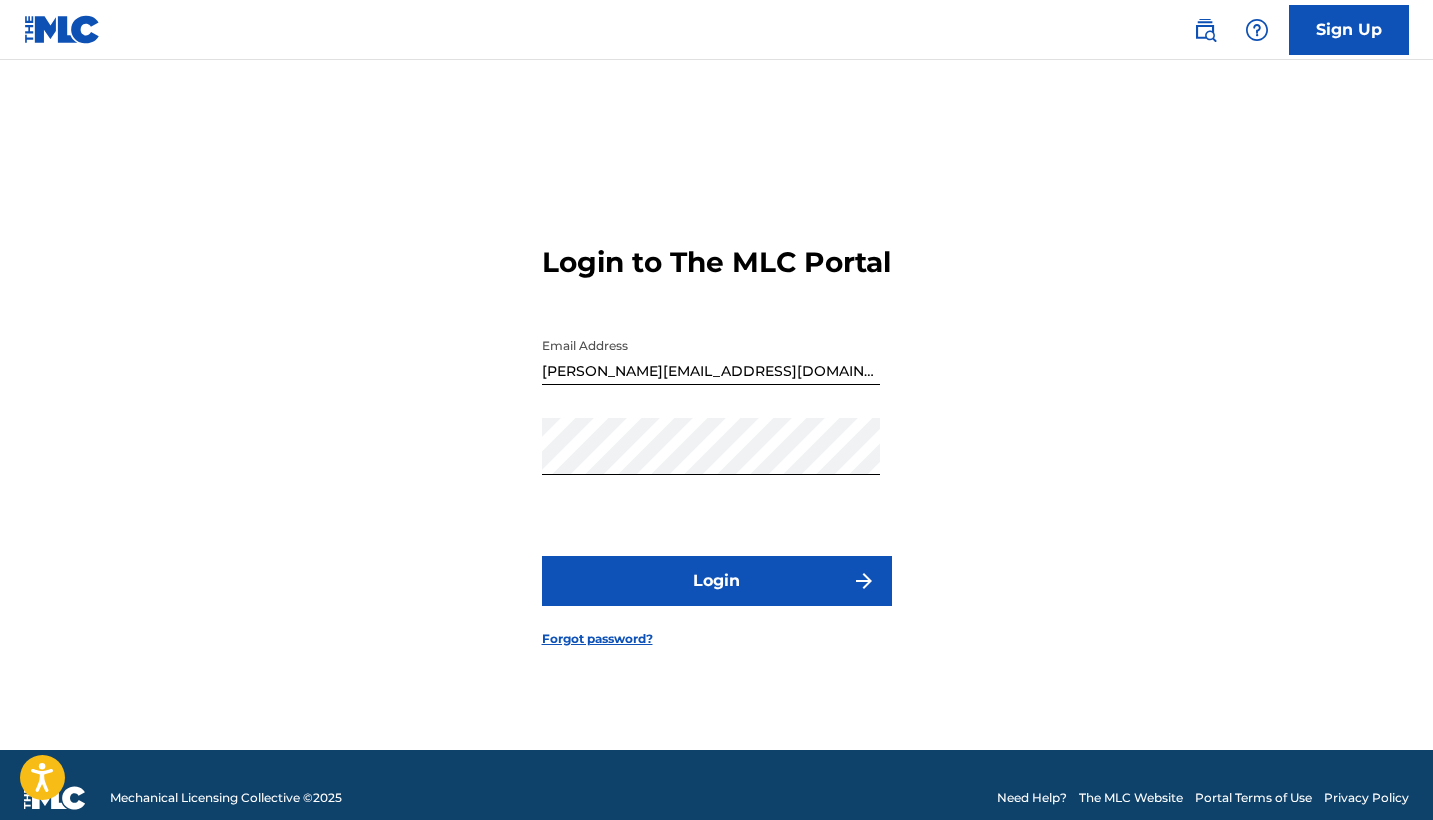 click on "Login" at bounding box center [717, 581] 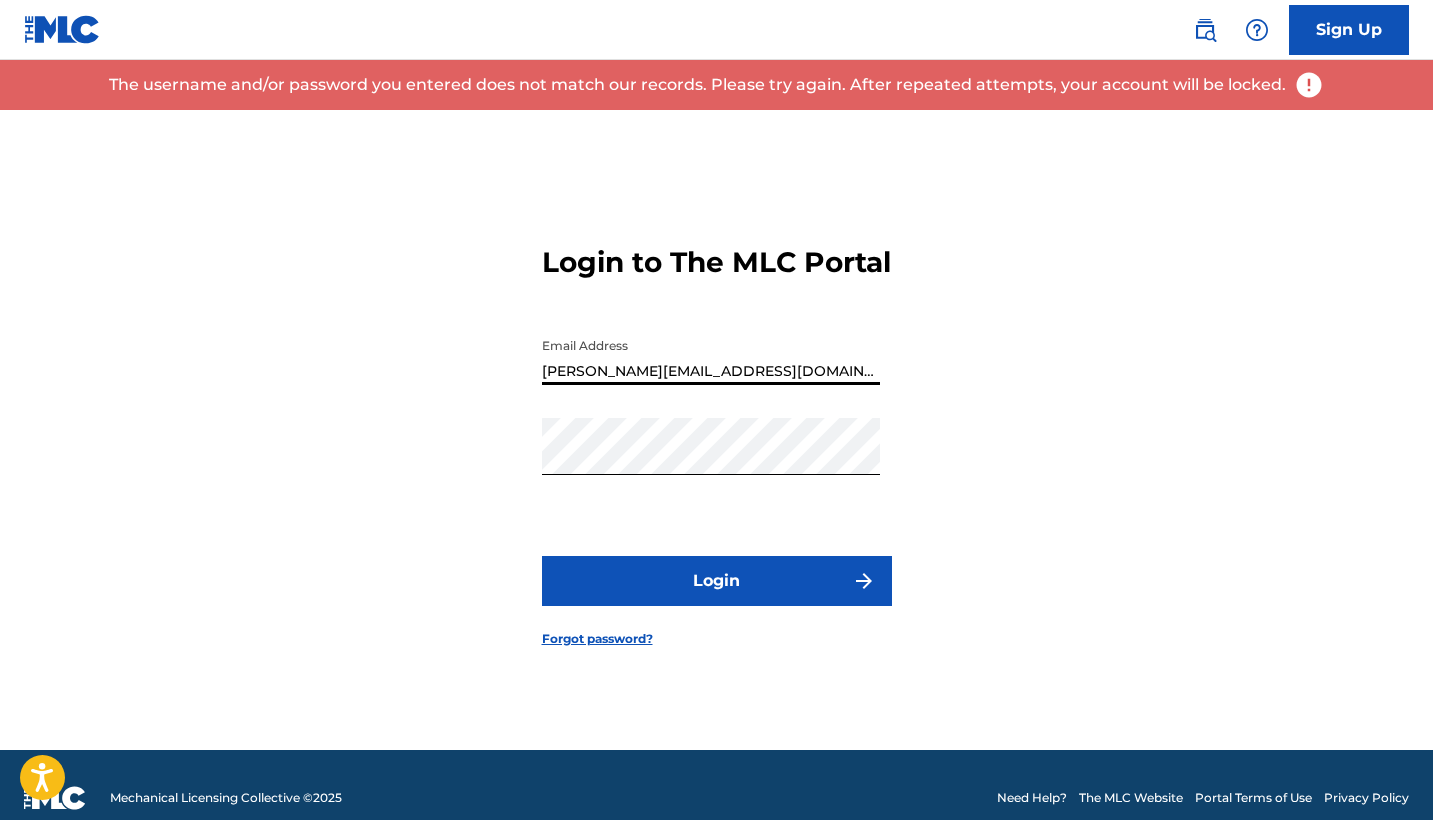 click on "[PERSON_NAME][EMAIL_ADDRESS][DOMAIN_NAME]" at bounding box center (711, 356) 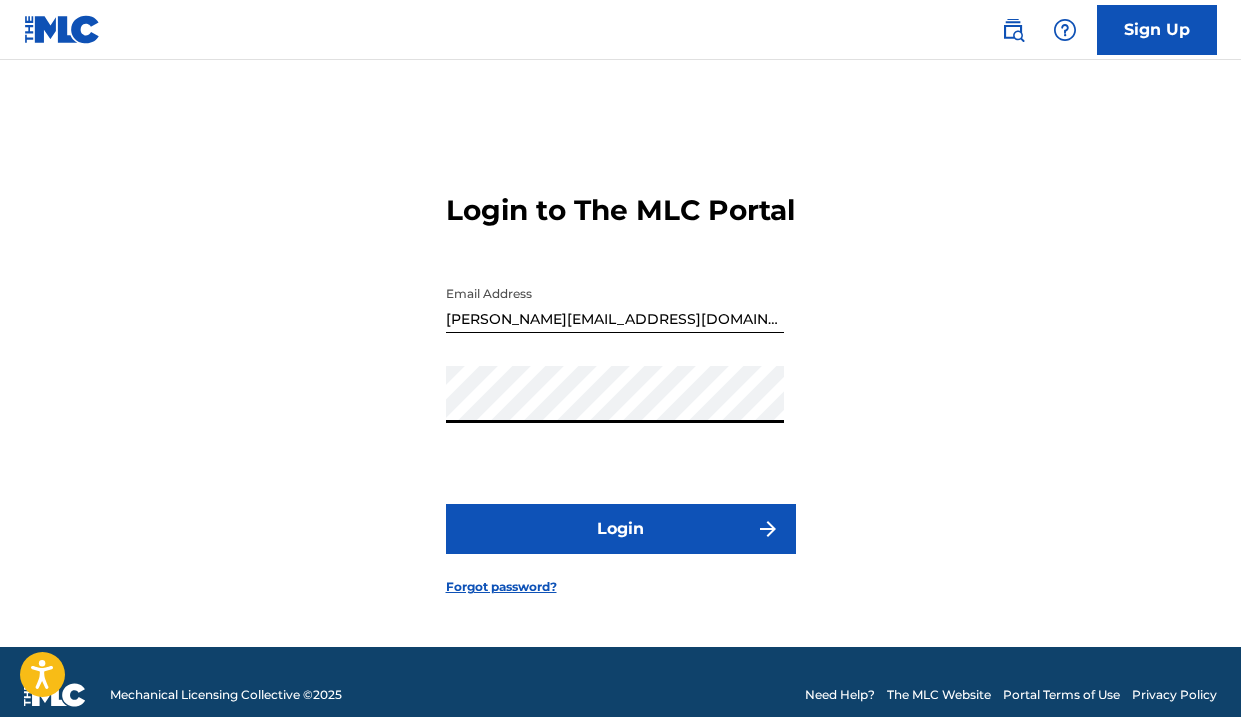 click on "Forgot password?" at bounding box center [501, 587] 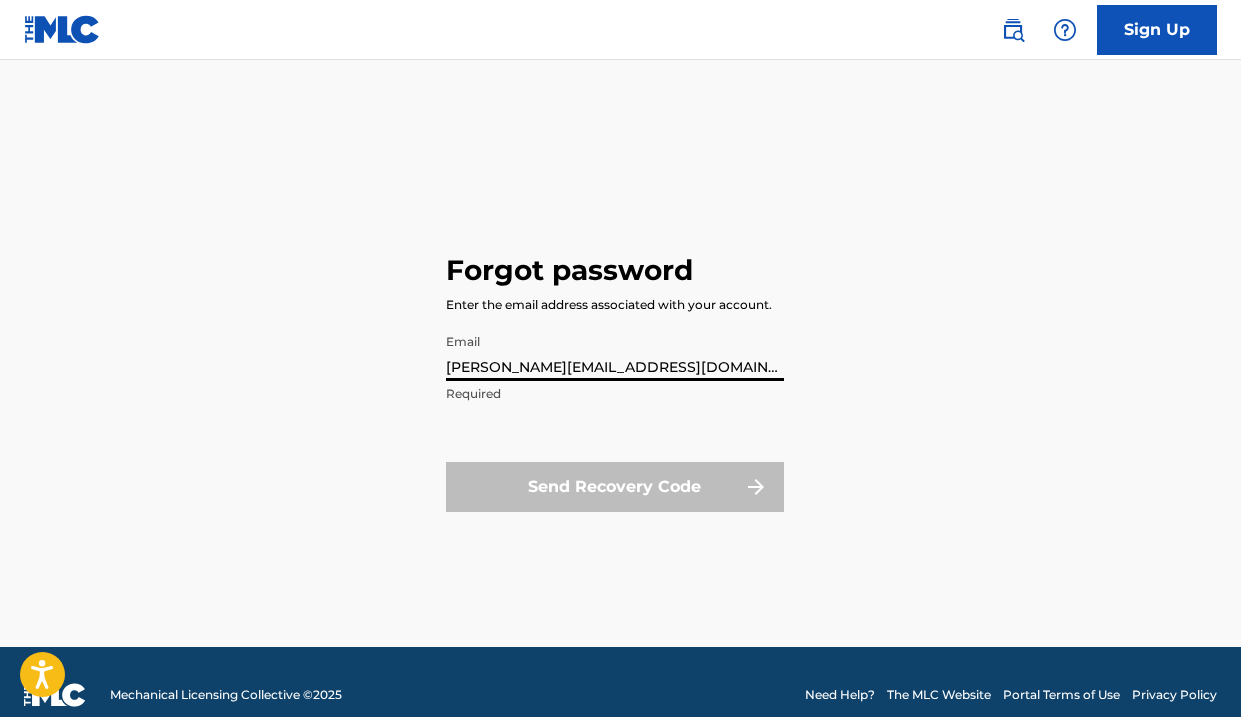 type on "[PERSON_NAME][EMAIL_ADDRESS][DOMAIN_NAME]" 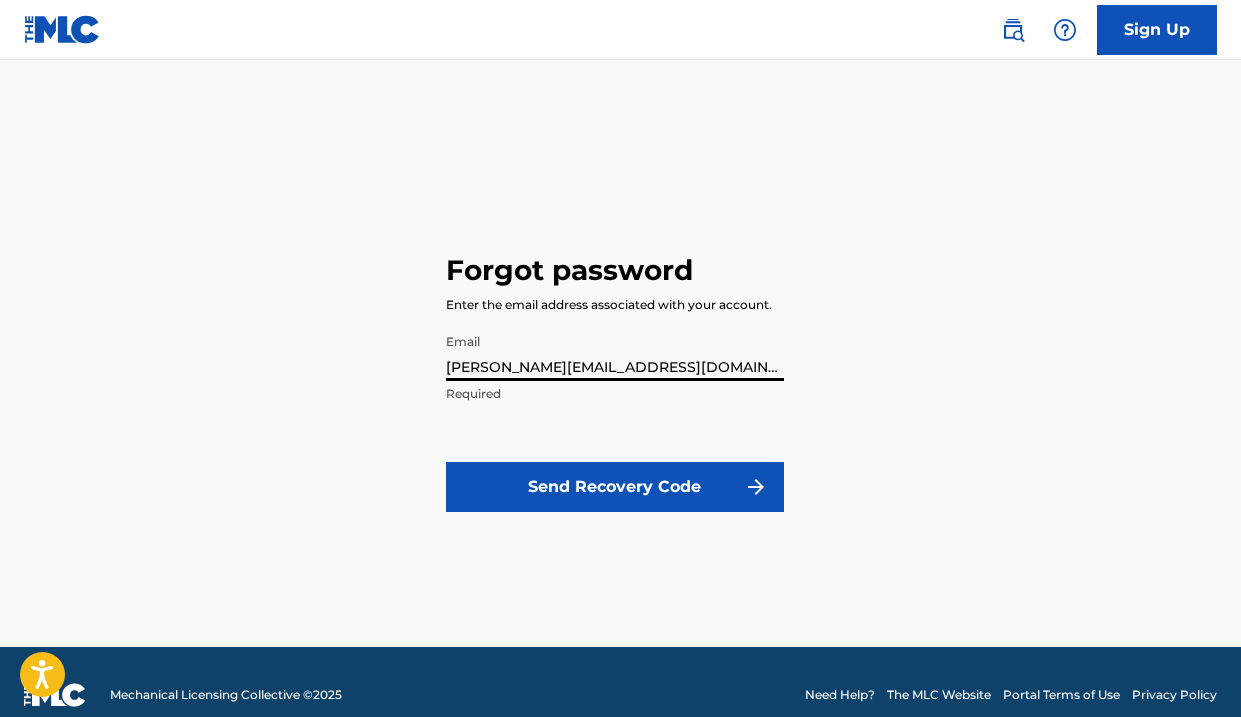 click on "Send Recovery Code" at bounding box center [615, 487] 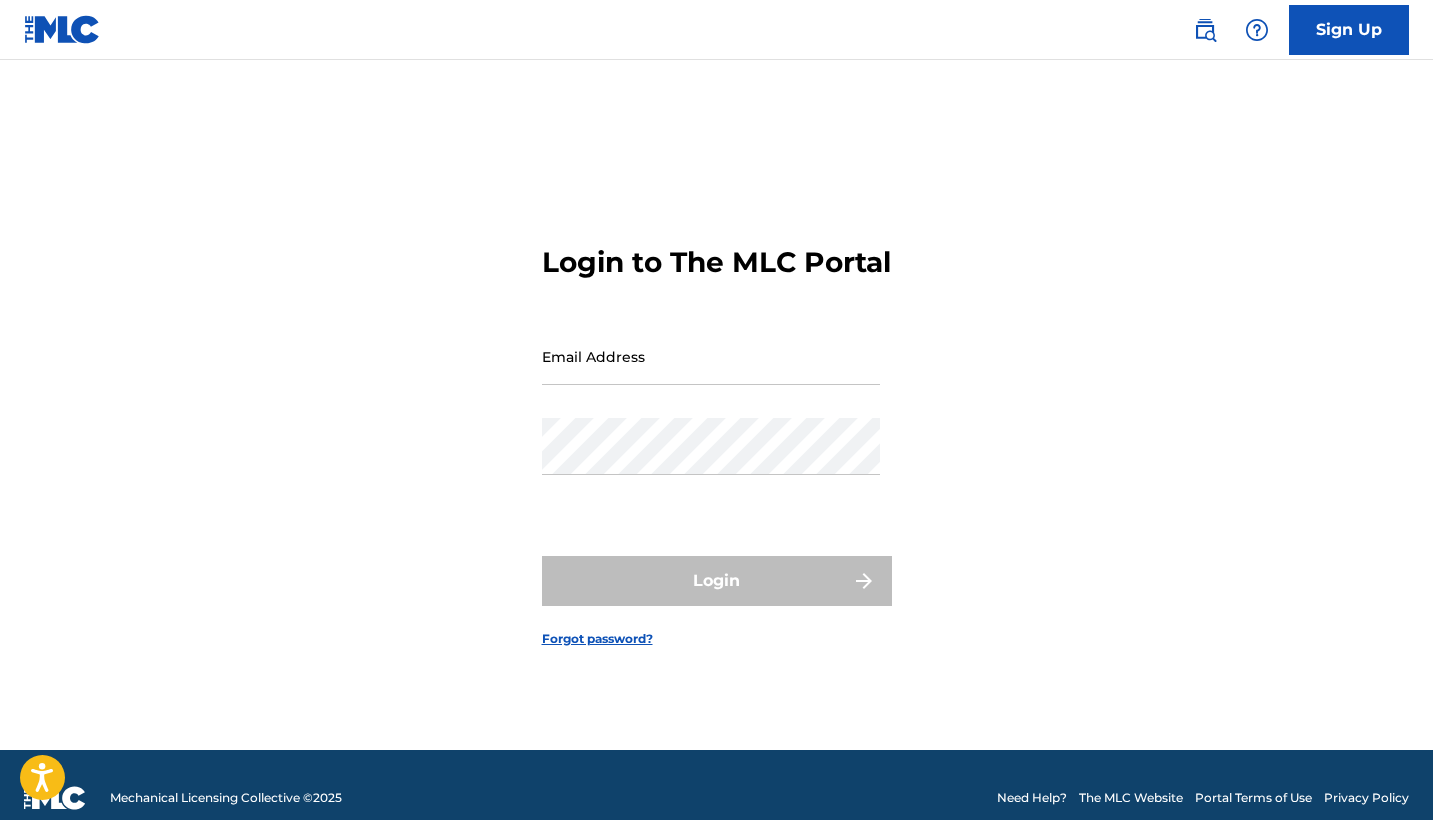 click on "Forgot password?" at bounding box center (597, 639) 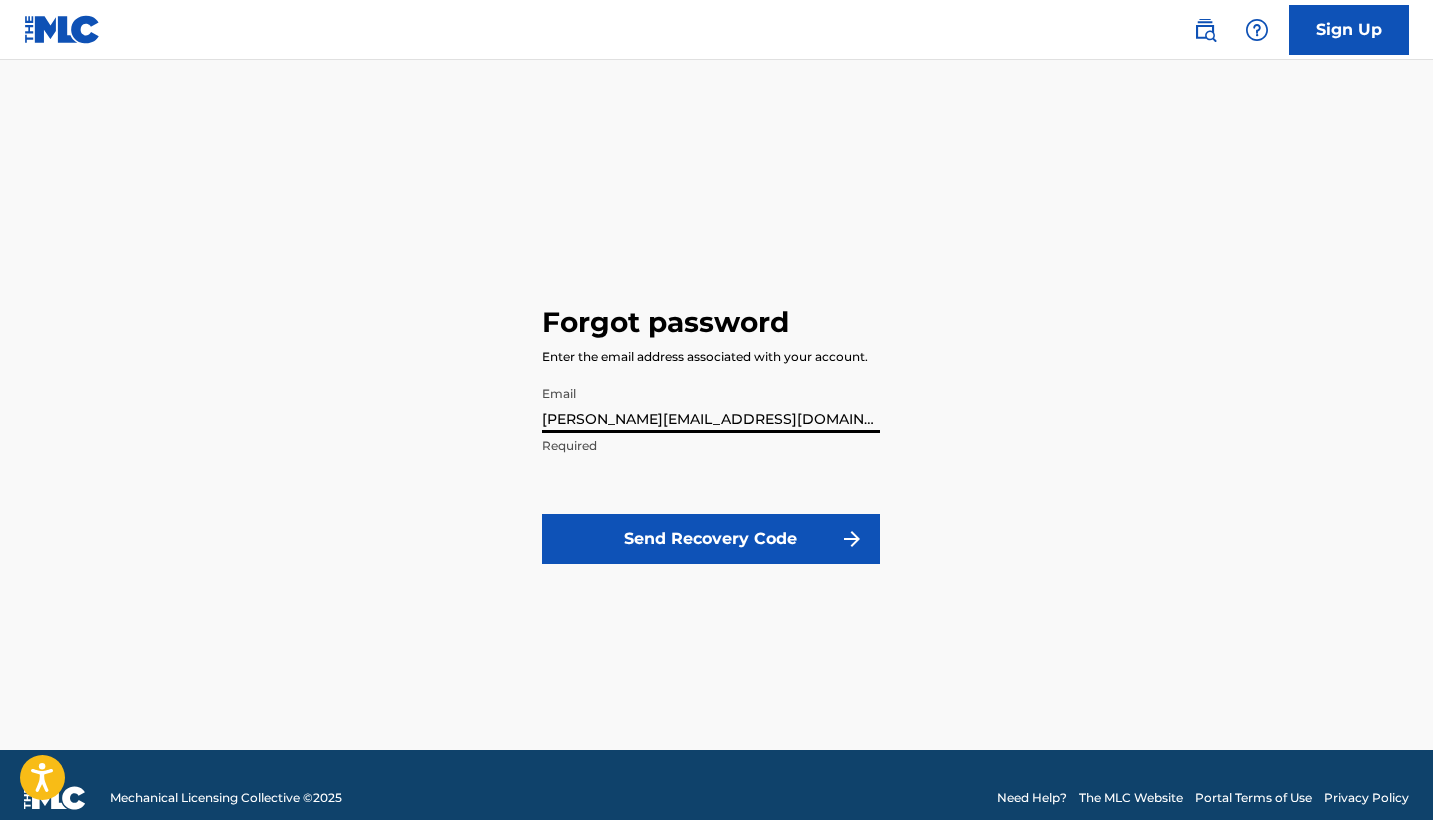type on "[PERSON_NAME][EMAIL_ADDRESS][DOMAIN_NAME]" 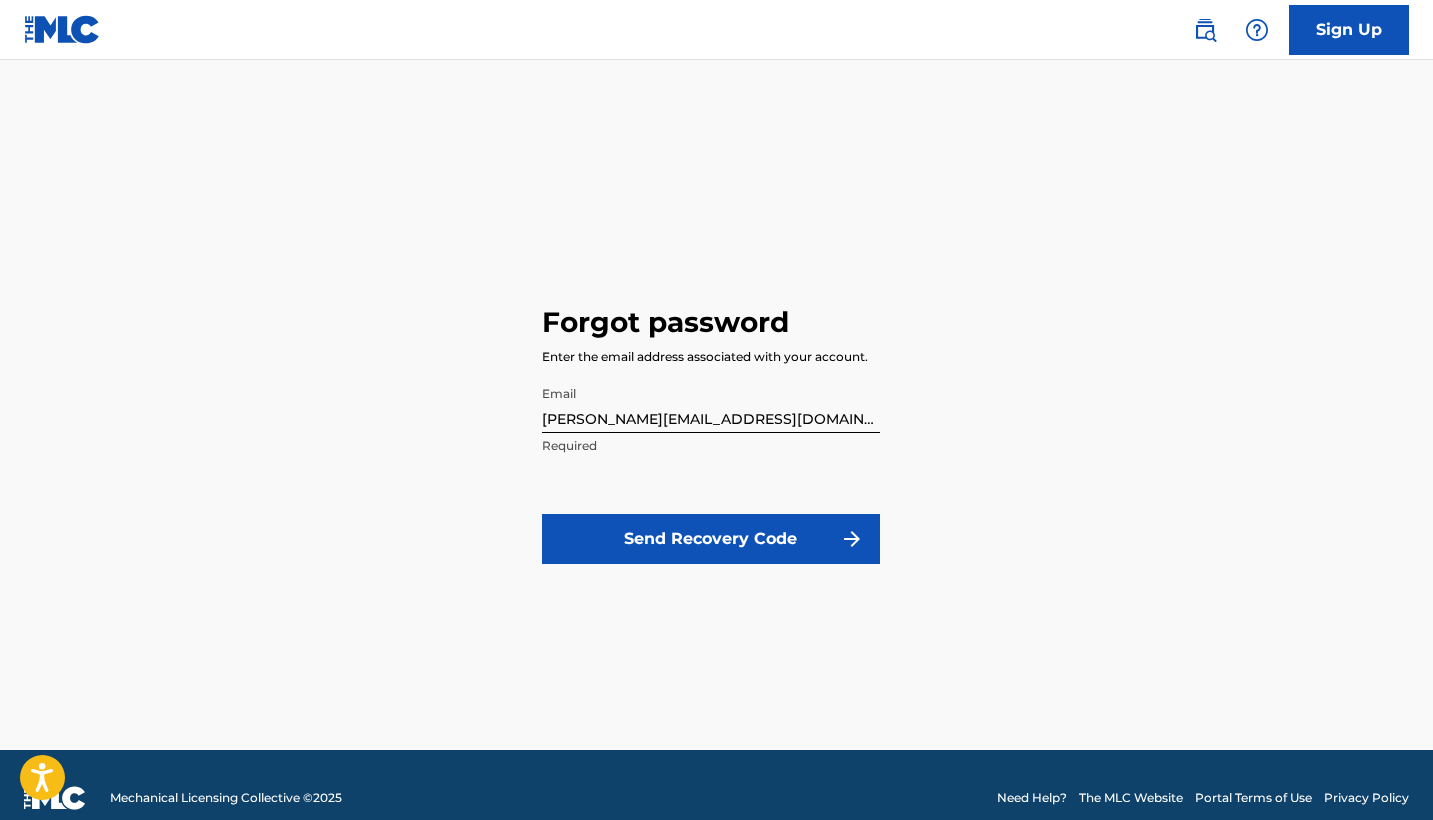 click on "Send Recovery Code" at bounding box center (711, 539) 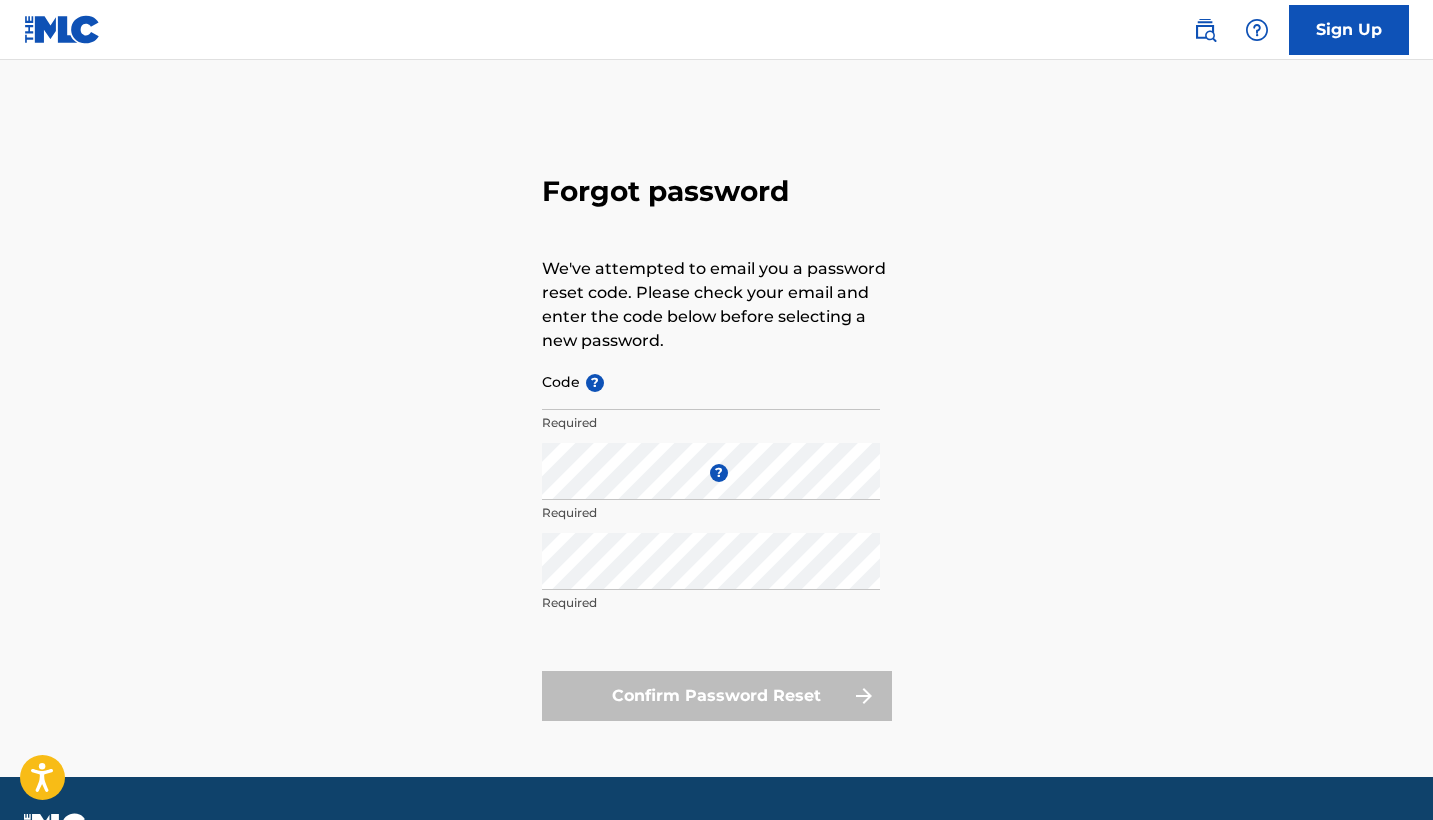 click on "Code ?" at bounding box center (711, 381) 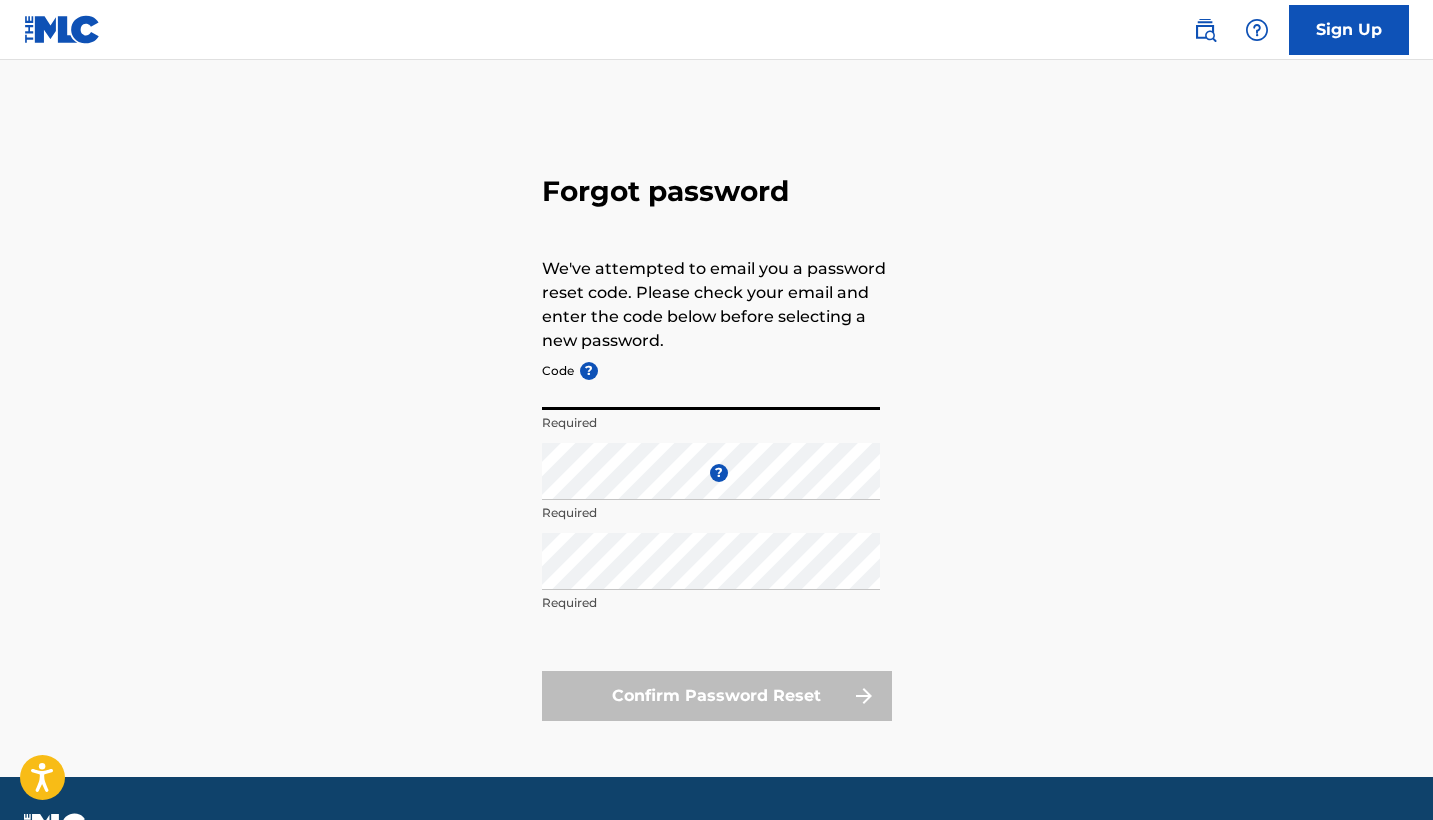 paste on "FP_5265d481cd6cdf913c7017909d27" 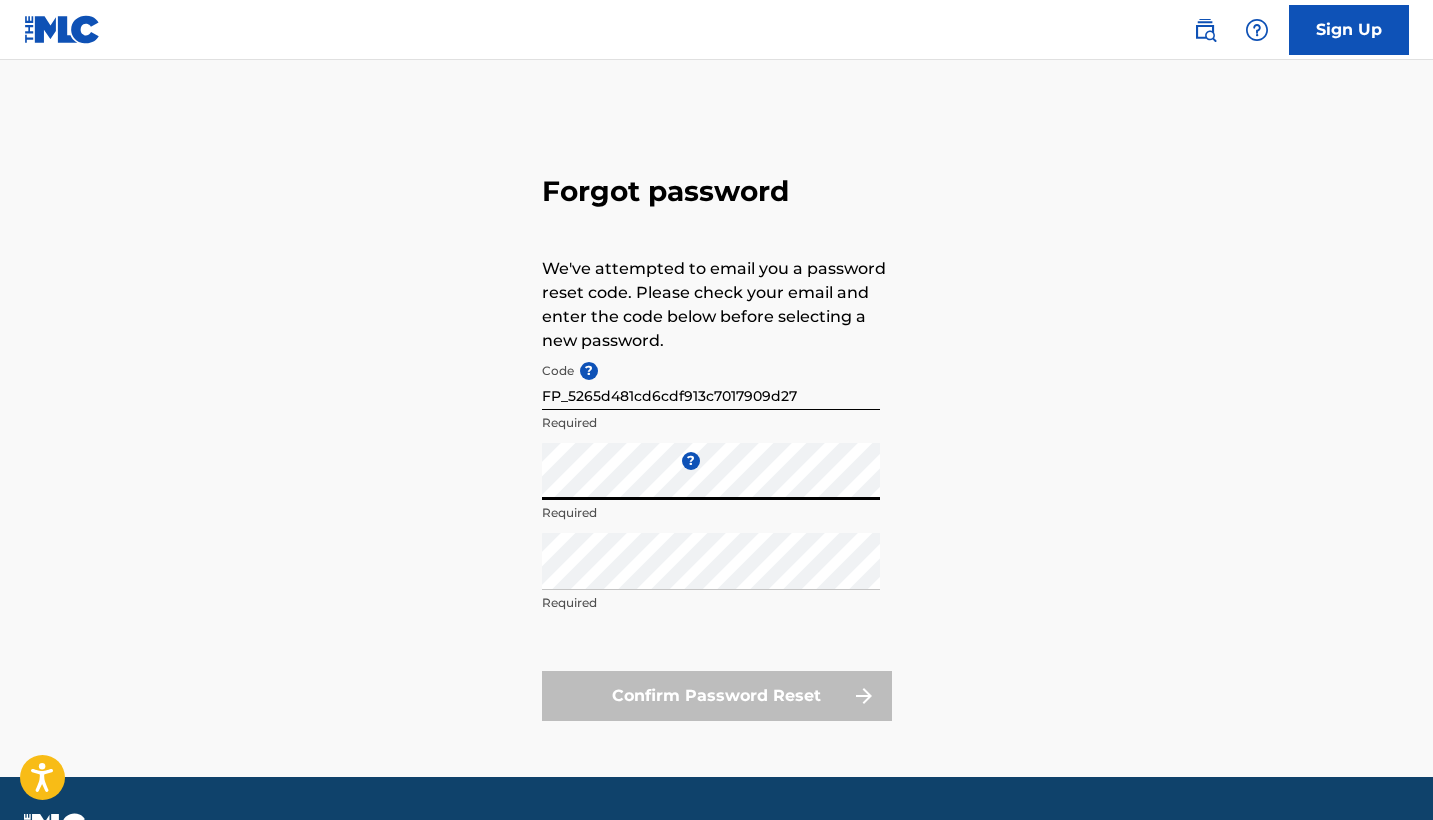 click on "FP_5265d481cd6cdf913c7017909d27" at bounding box center [711, 381] 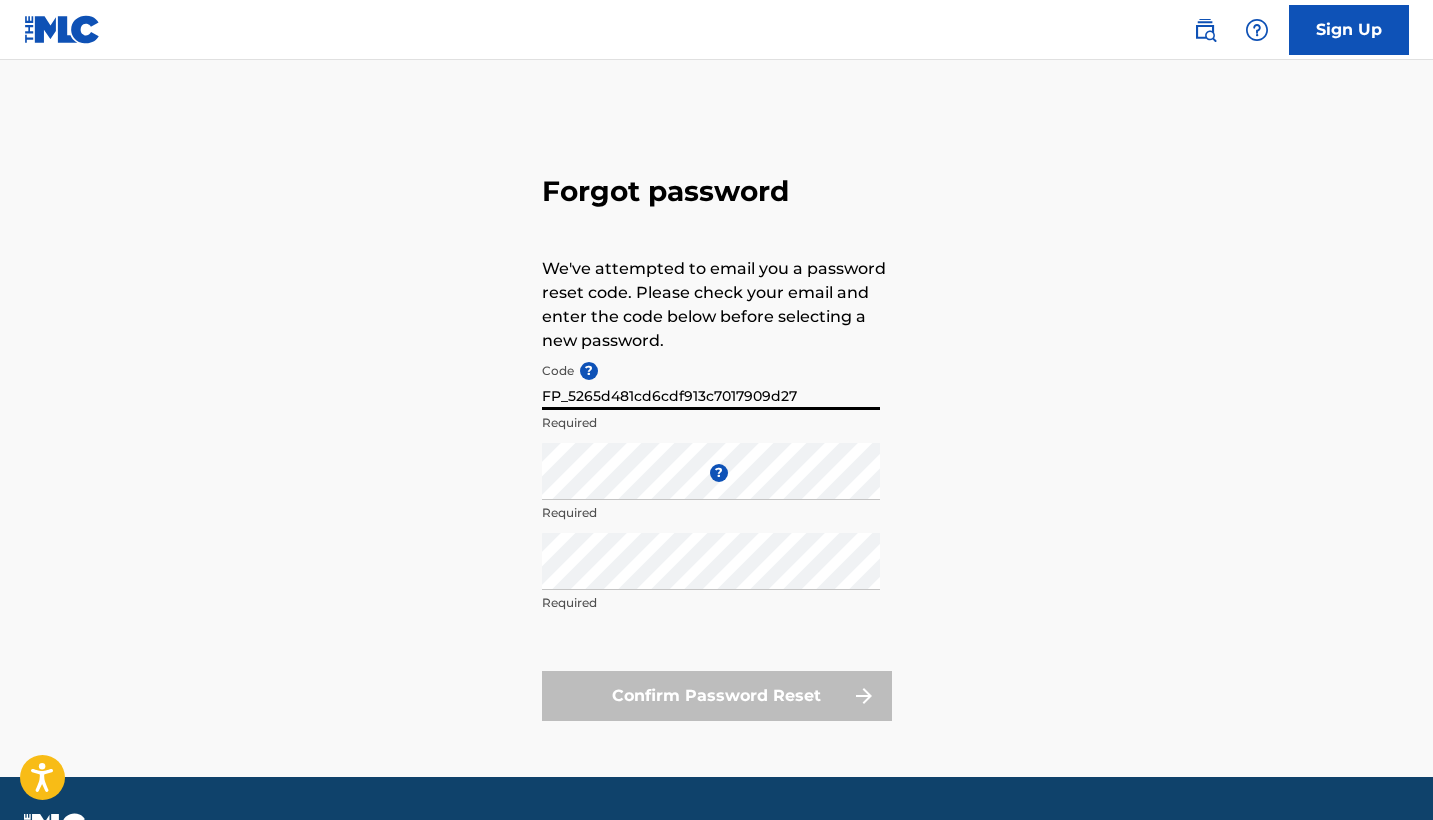 click on "FP_5265d481cd6cdf913c7017909d27" at bounding box center [711, 381] 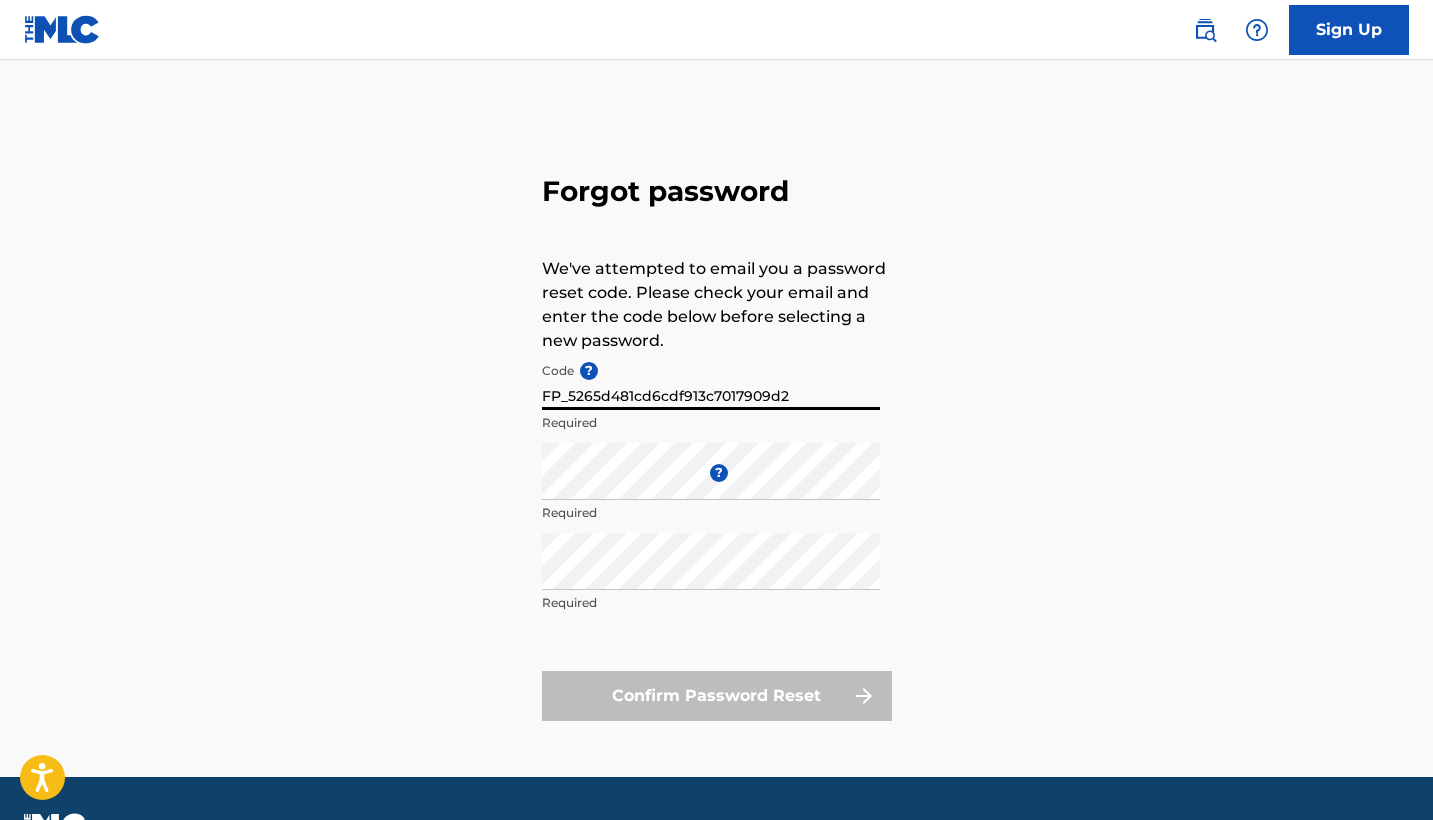 type on "FP_5265d481cd6cdf913c7017909d27" 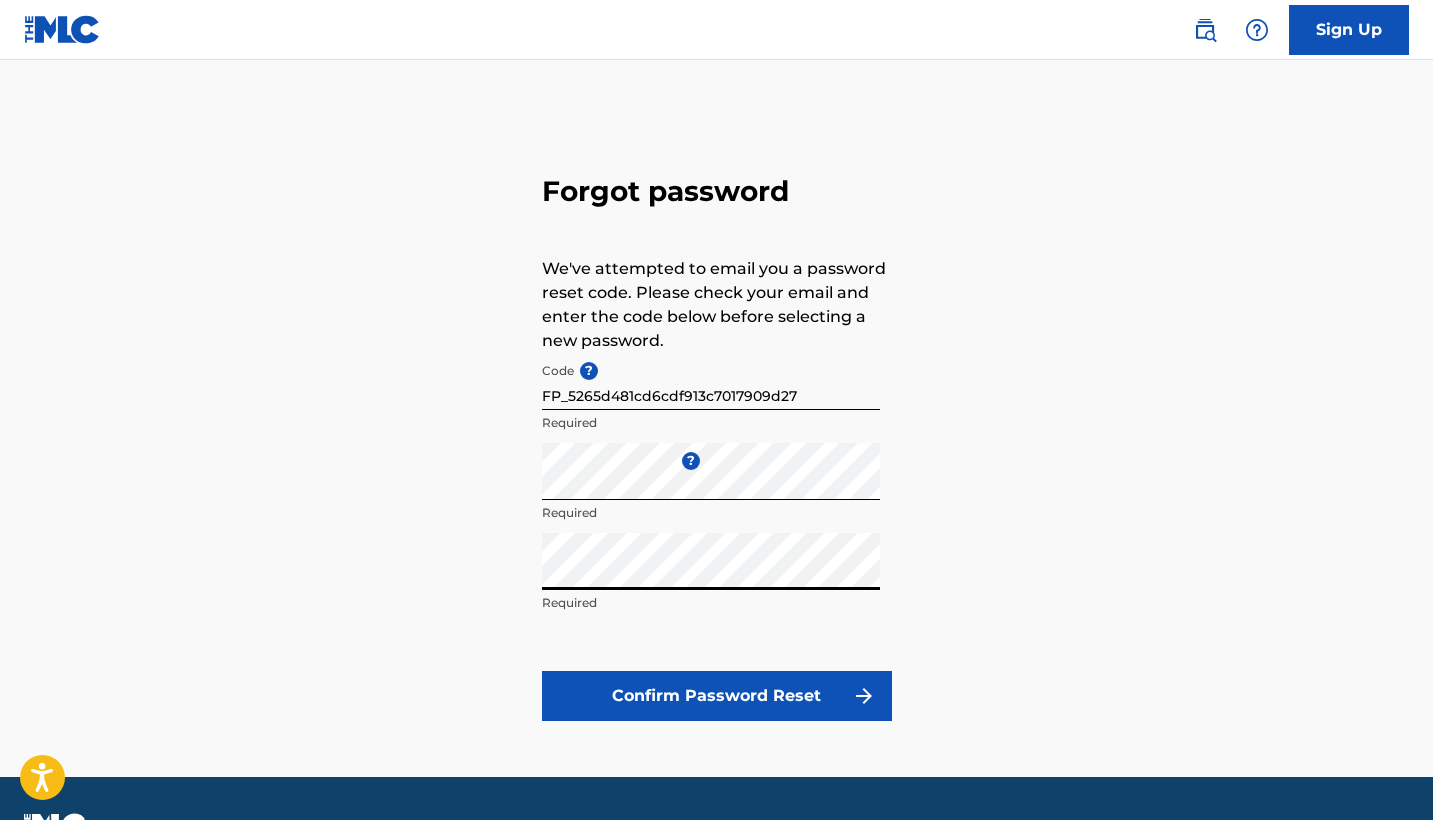 click on "Confirm Password Reset" at bounding box center [717, 696] 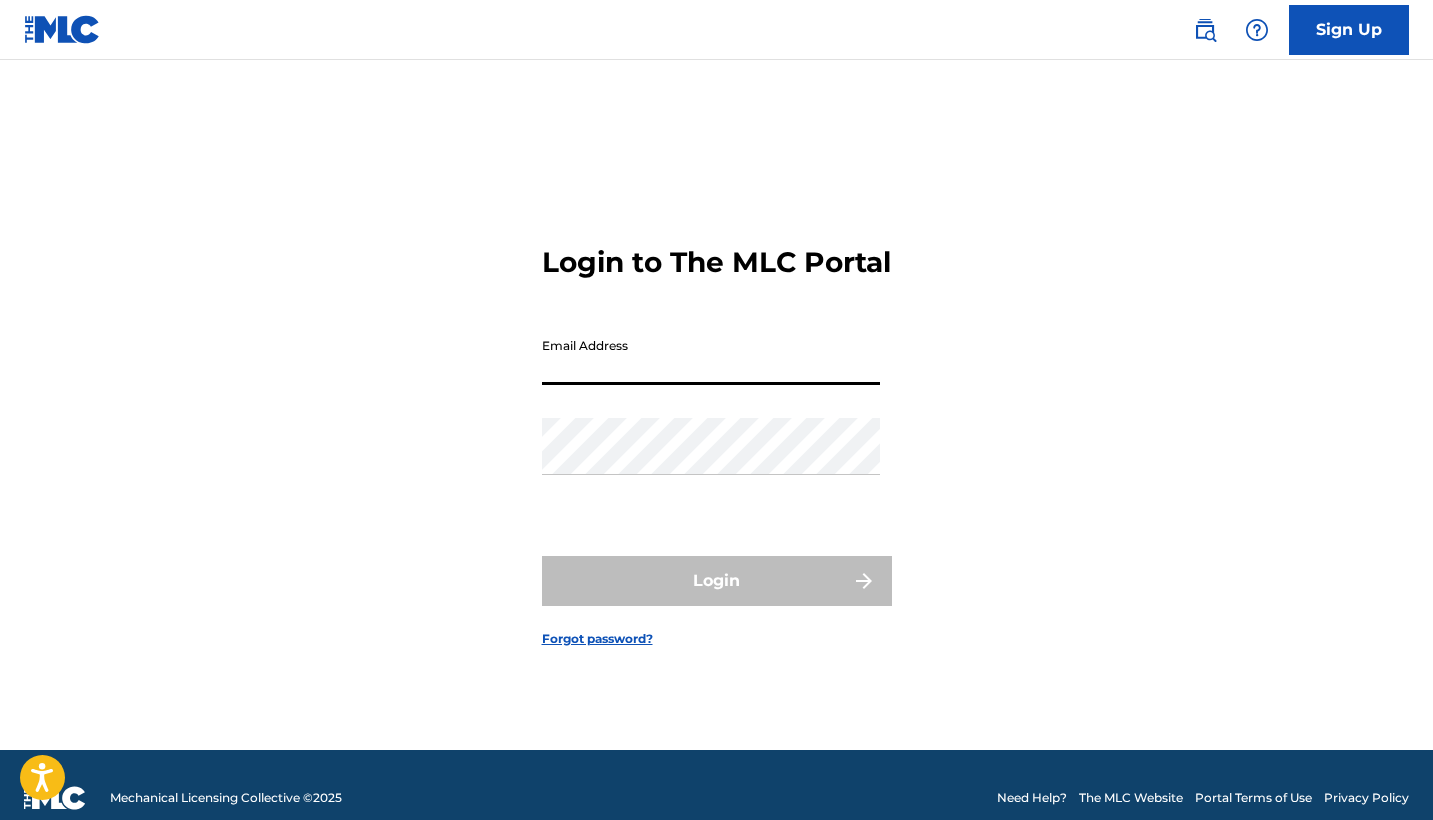 click on "Email Address" at bounding box center (711, 356) 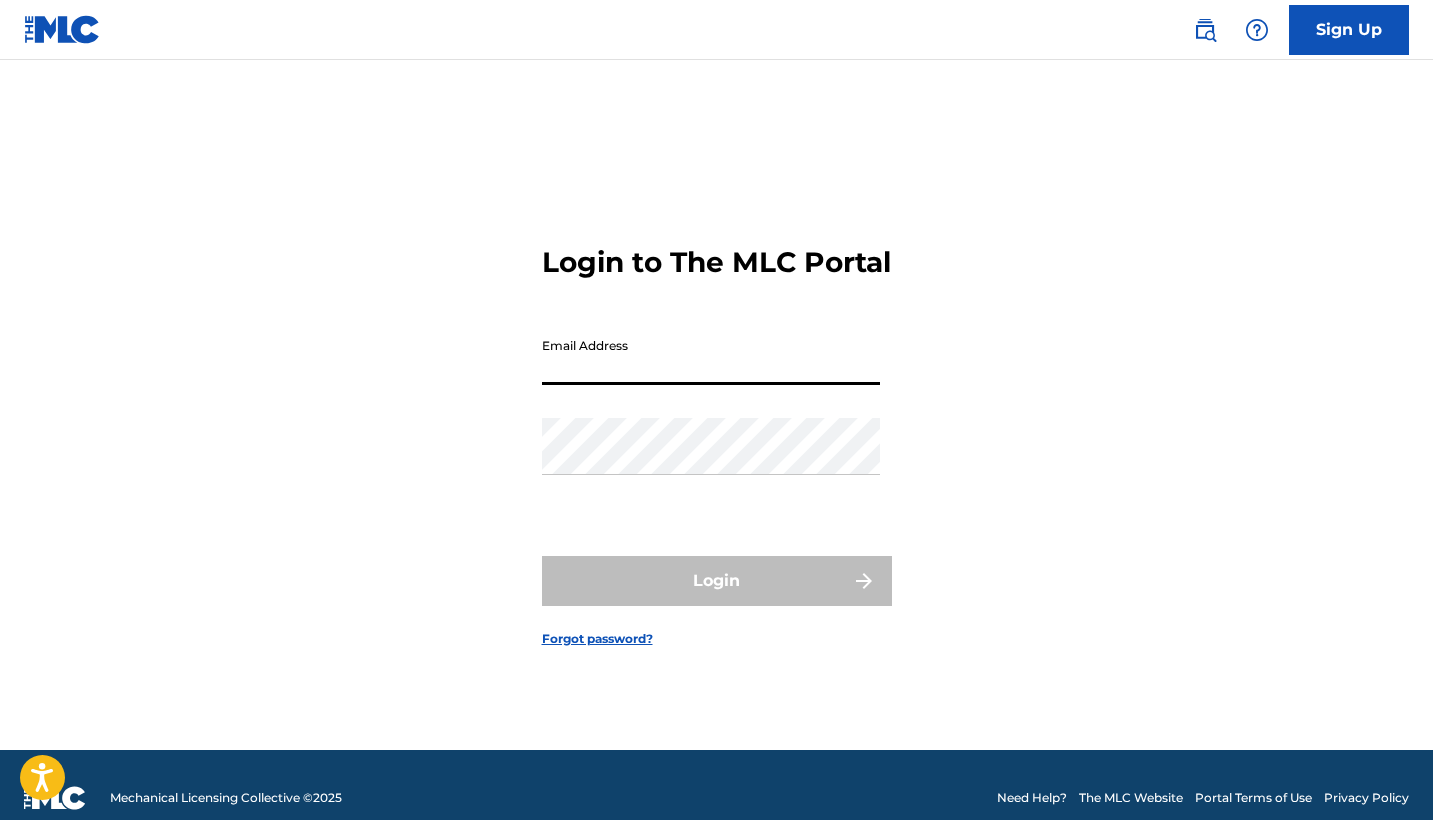 click on "Login to The MLC Portal Email Address Password Login Forgot password?" at bounding box center (717, 430) 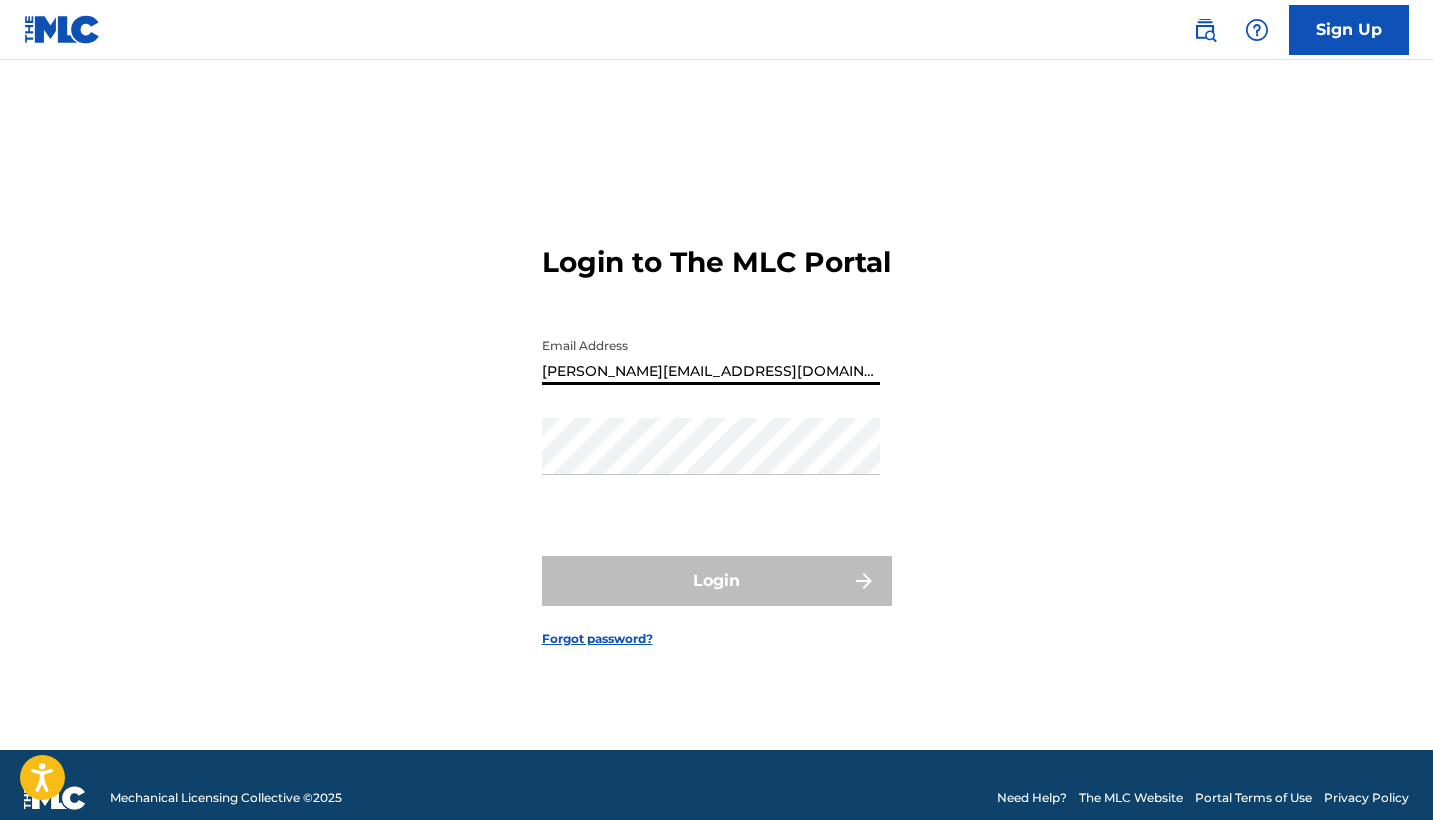 type on "[PERSON_NAME][EMAIL_ADDRESS][DOMAIN_NAME]" 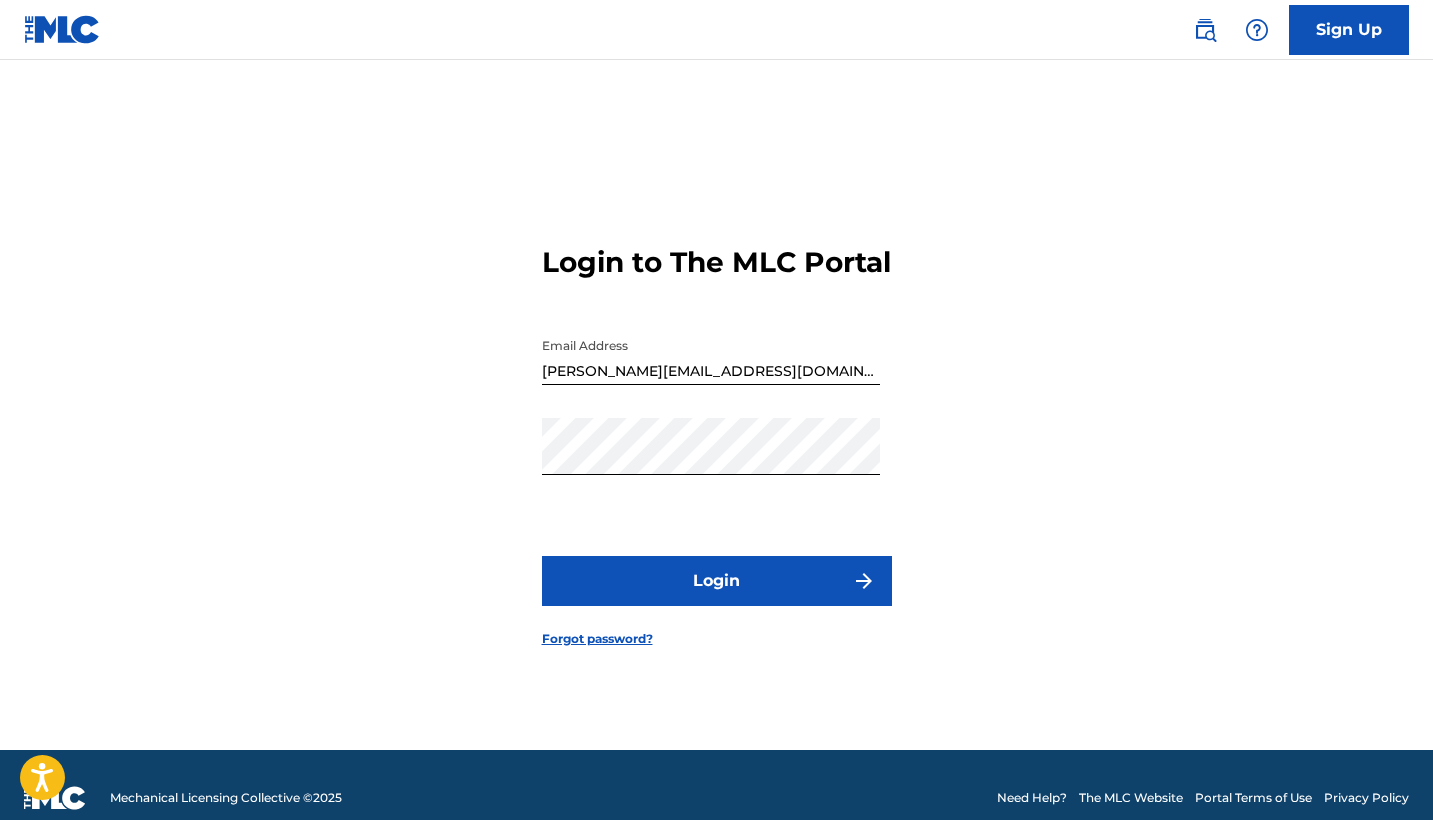 click on "Login" at bounding box center (717, 581) 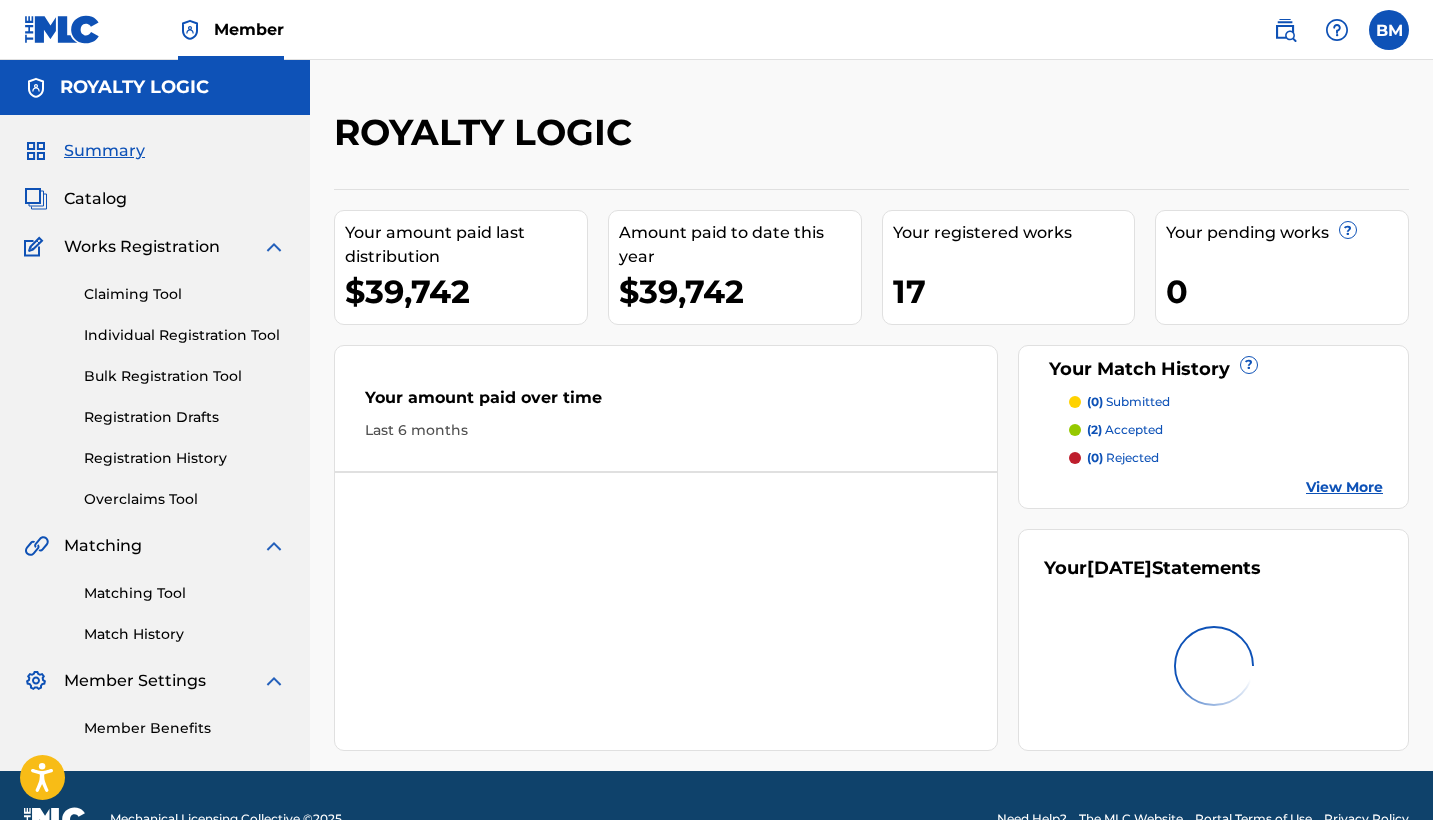 scroll, scrollTop: 0, scrollLeft: 0, axis: both 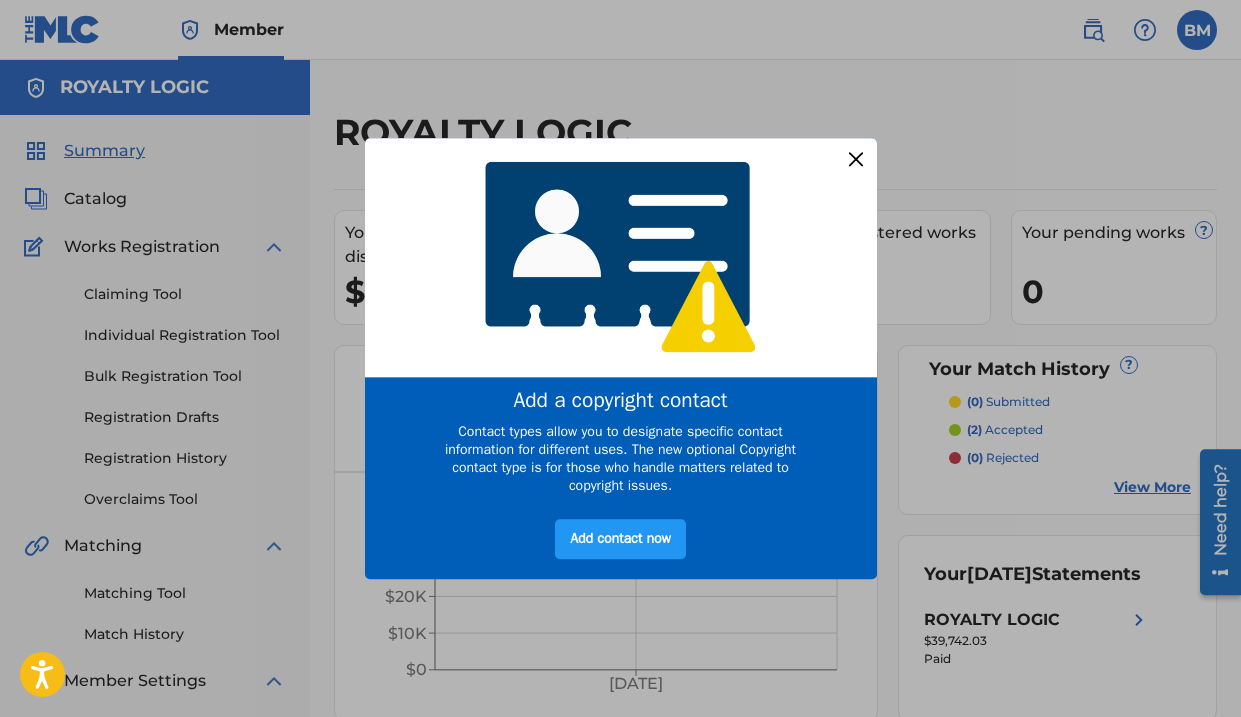 click at bounding box center [855, 159] 